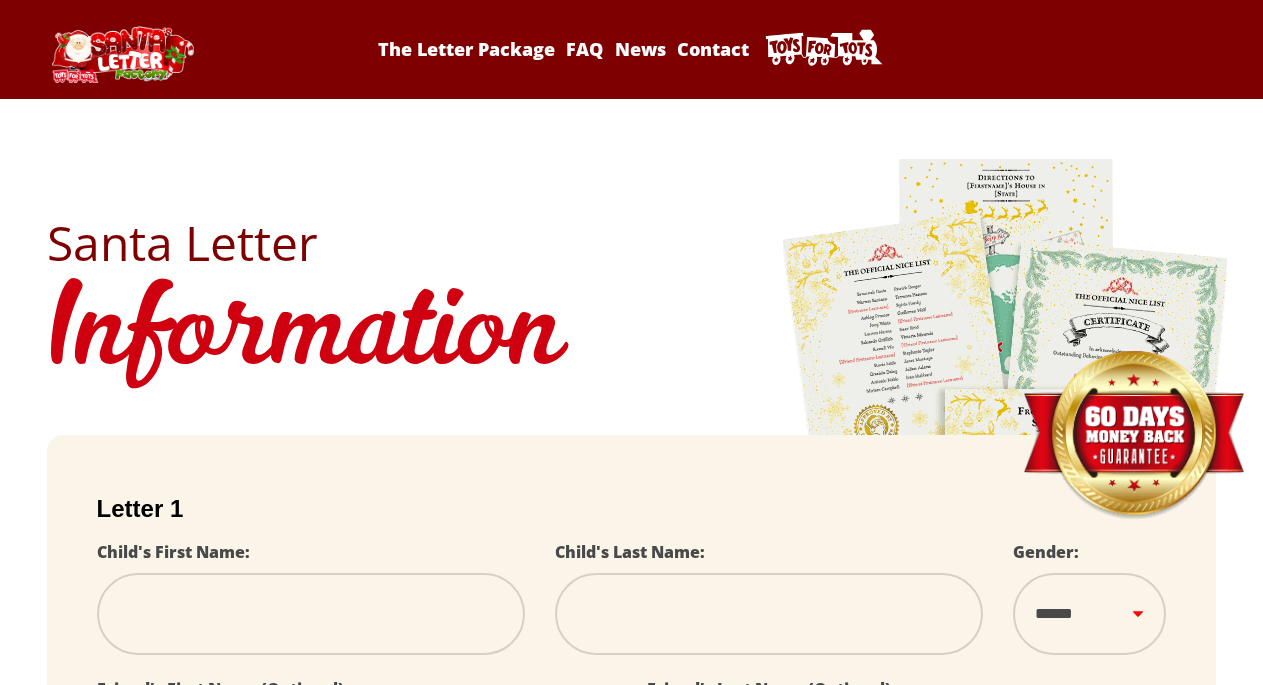 scroll, scrollTop: 0, scrollLeft: 0, axis: both 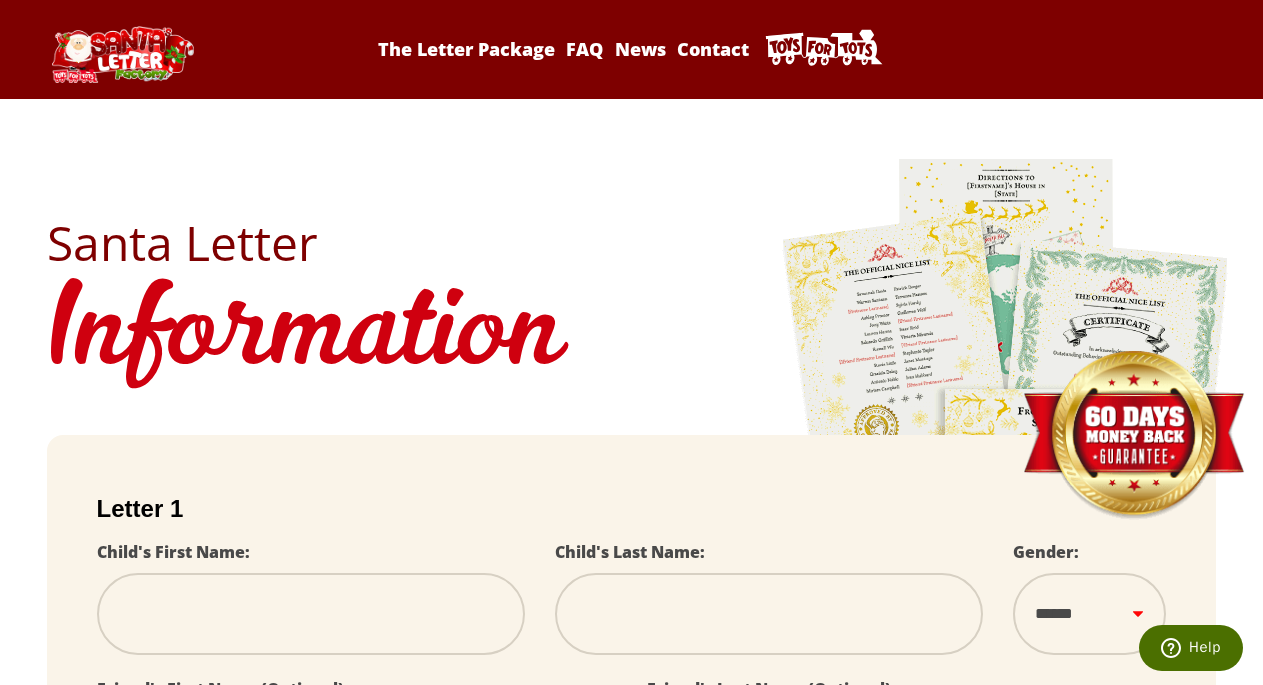 type on "*" 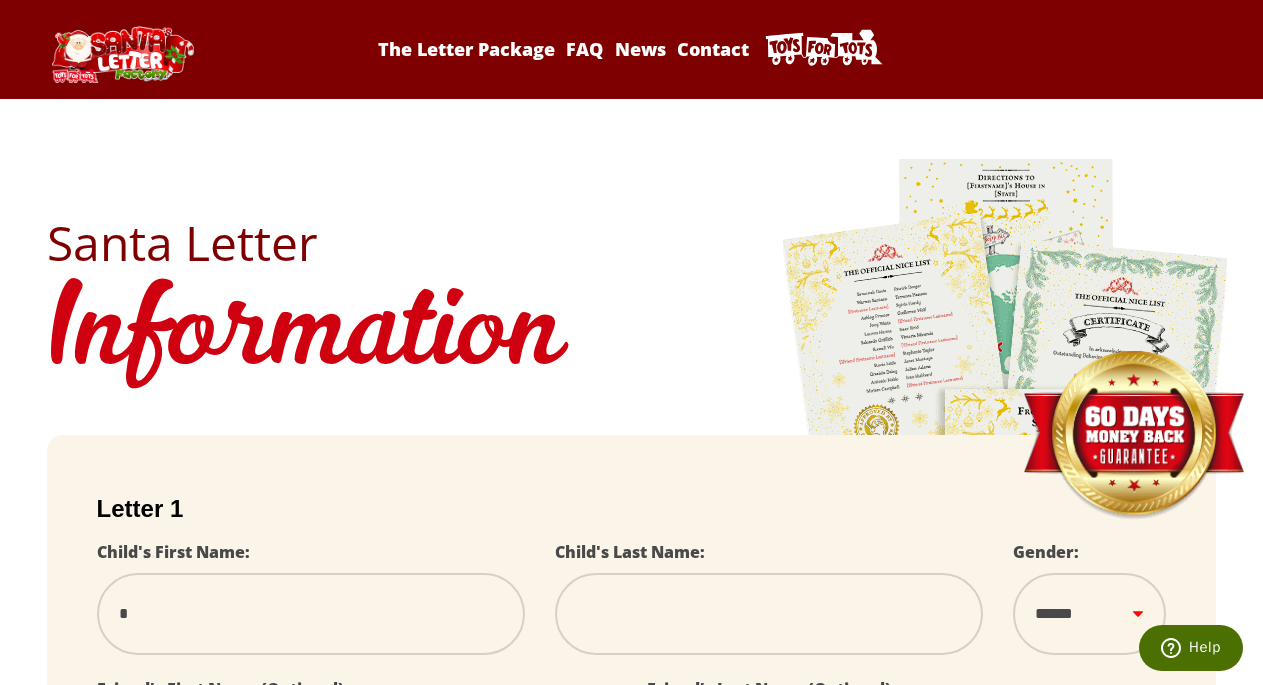 type on "**" 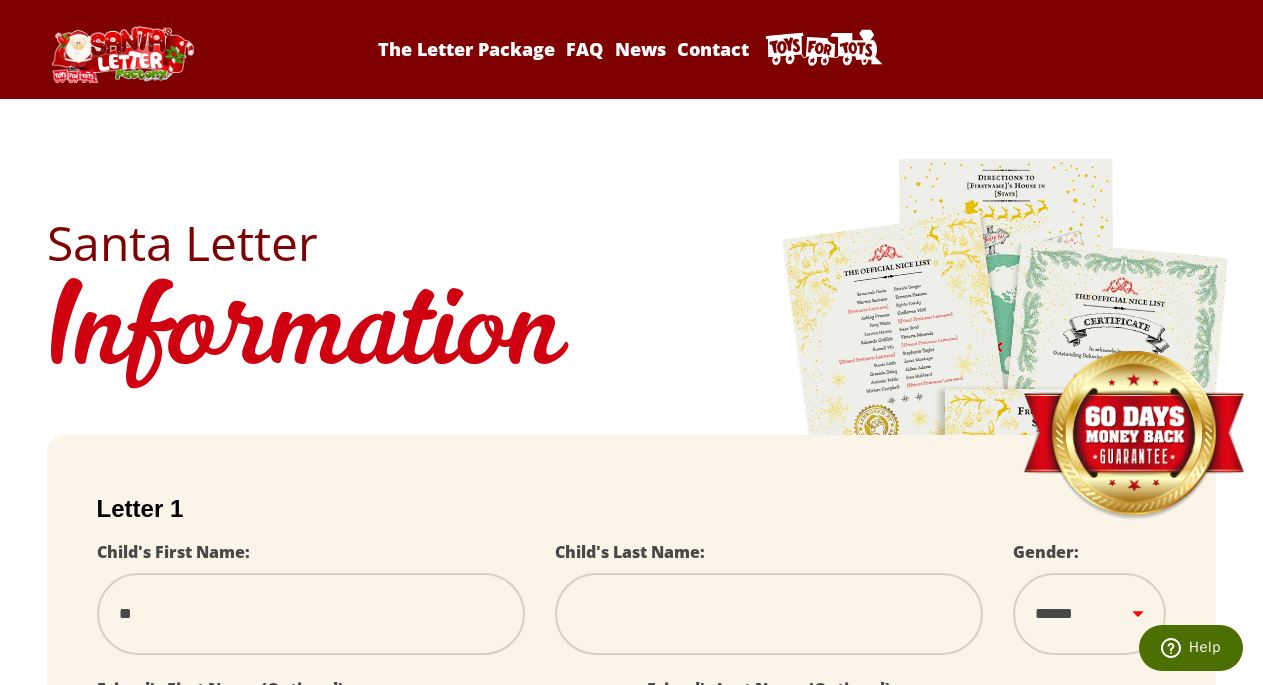 type on "***" 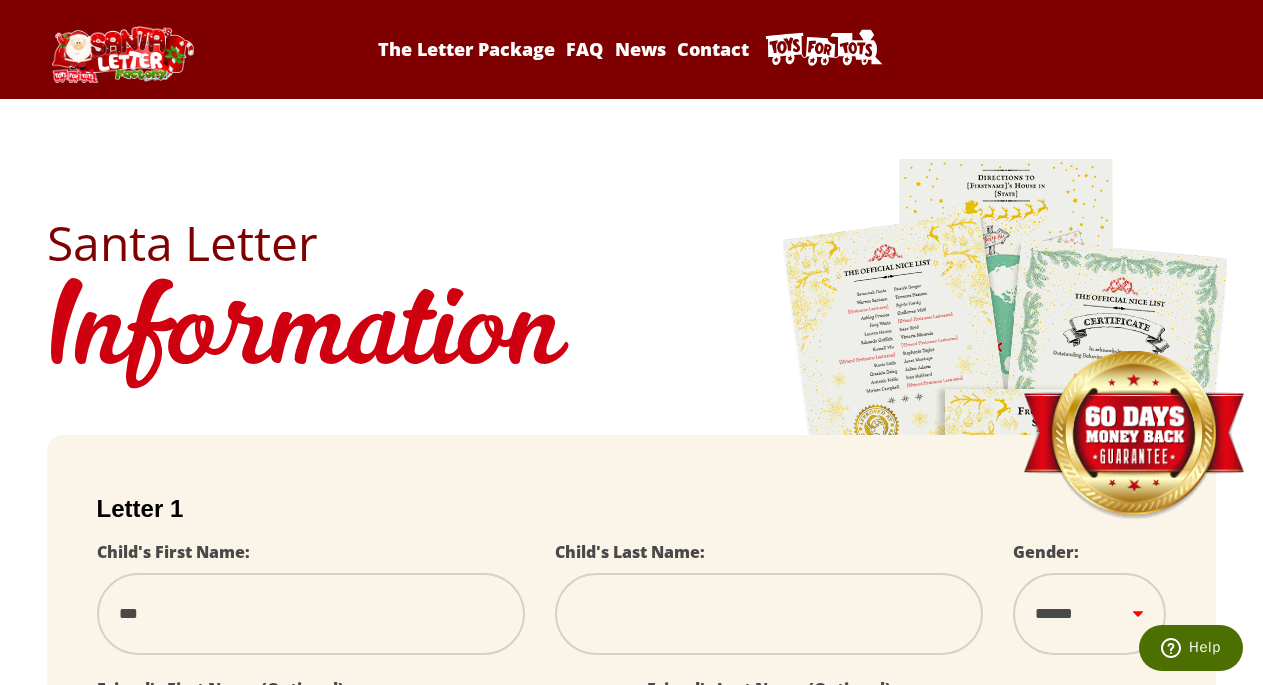 type on "****" 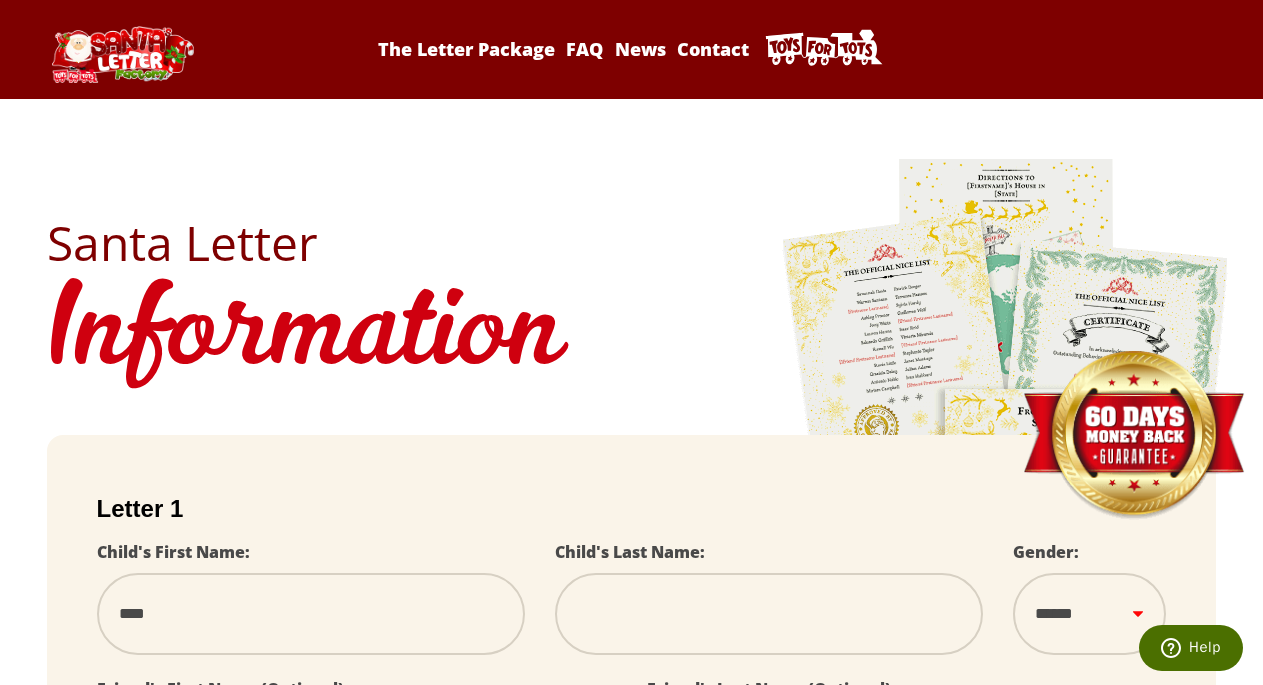 type on "****" 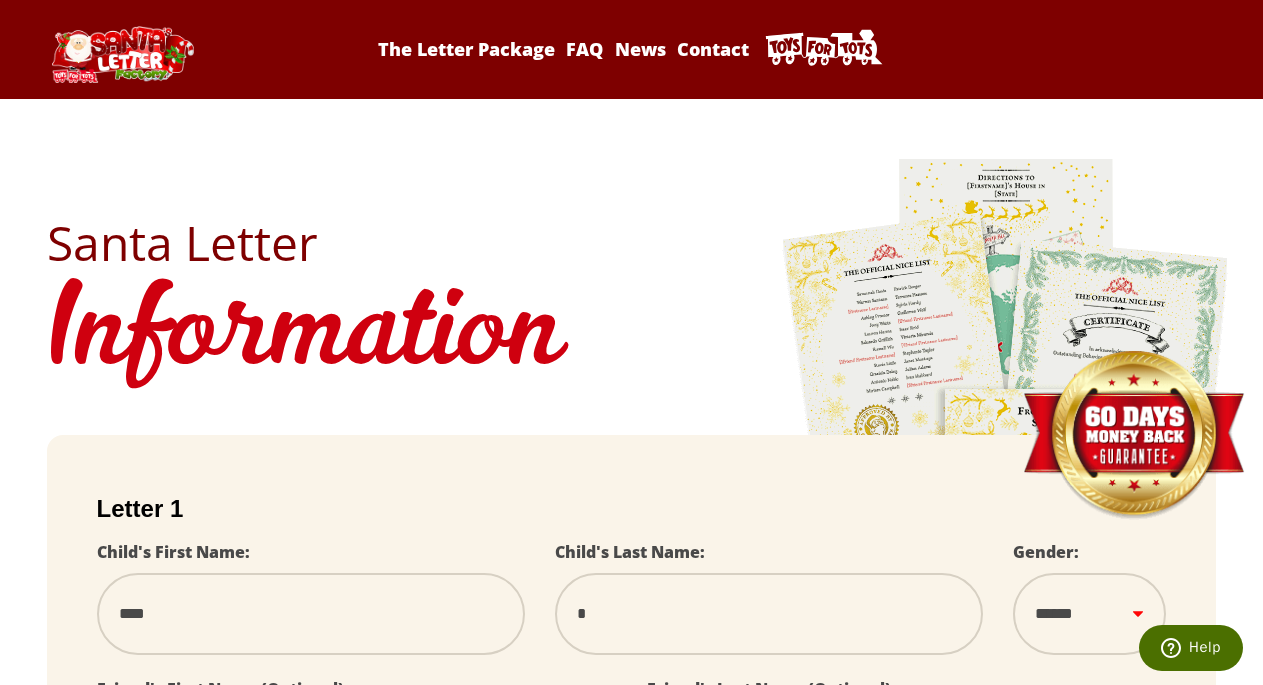 select 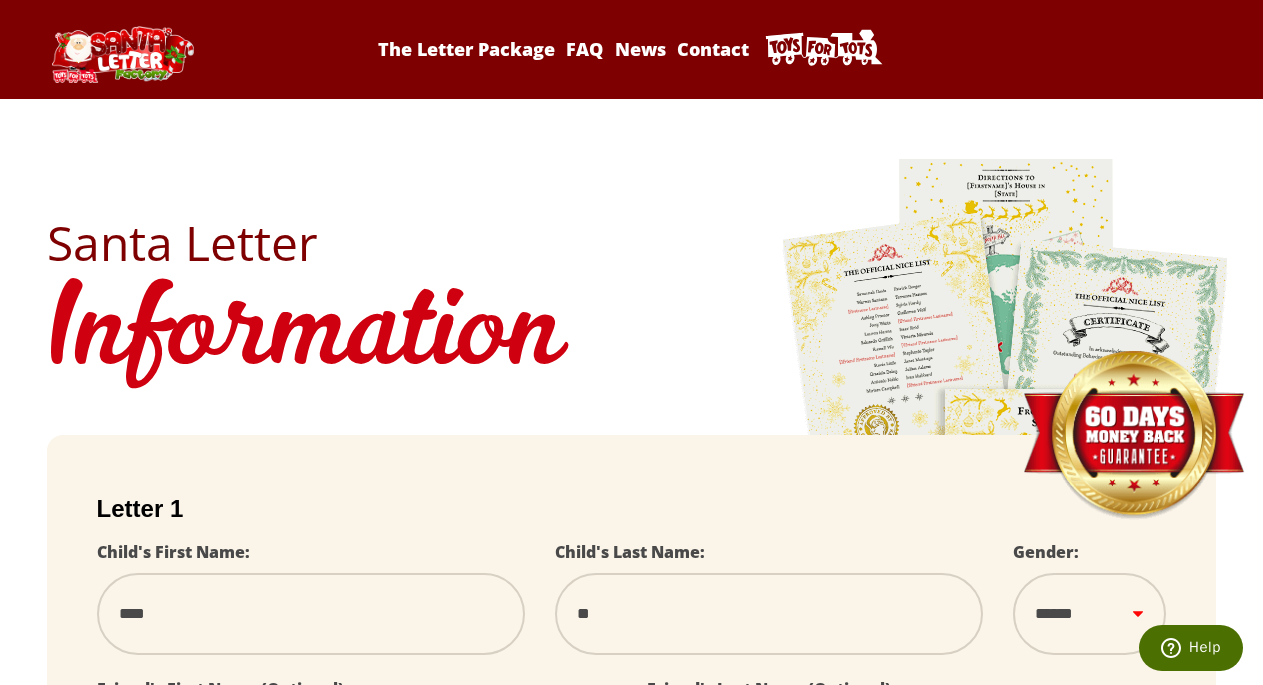 type on "***" 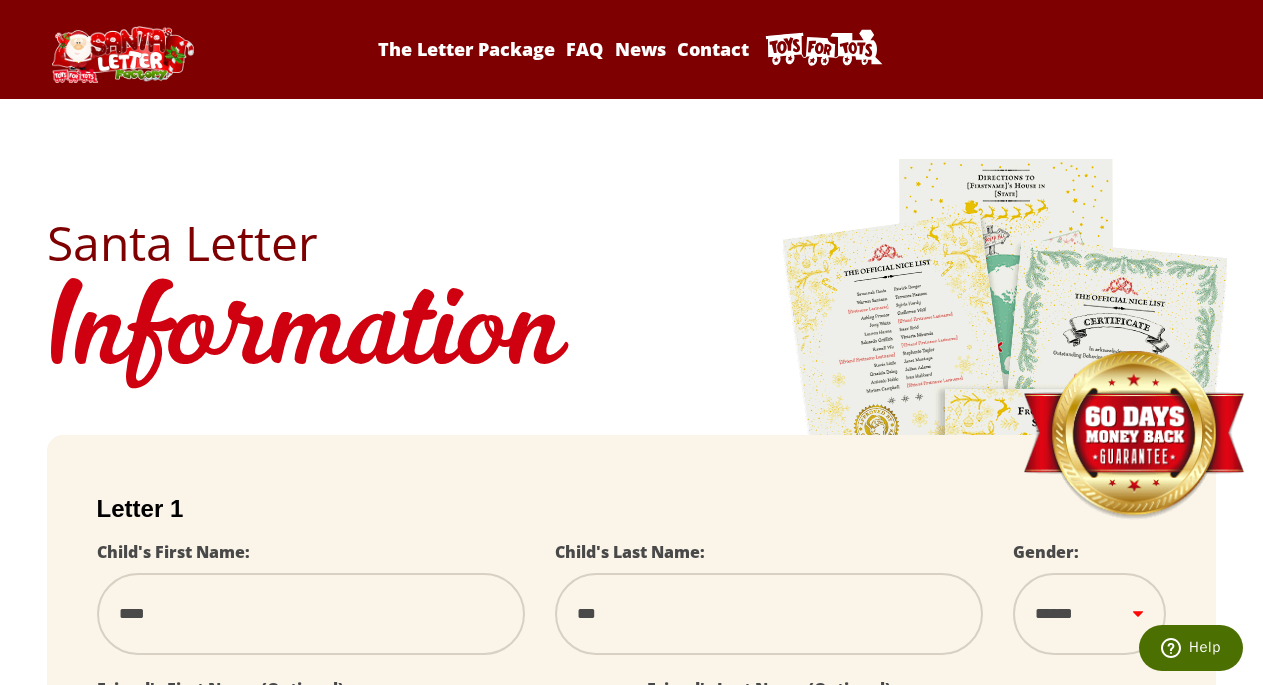 type on "****" 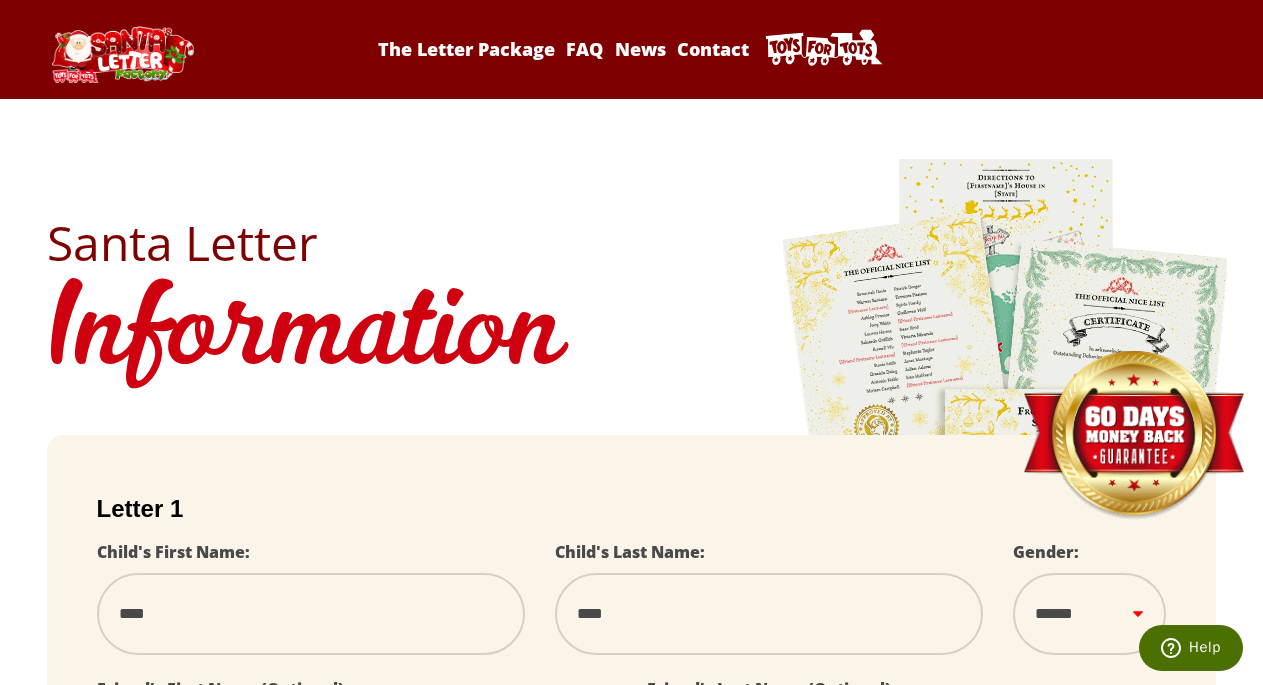 type on "***" 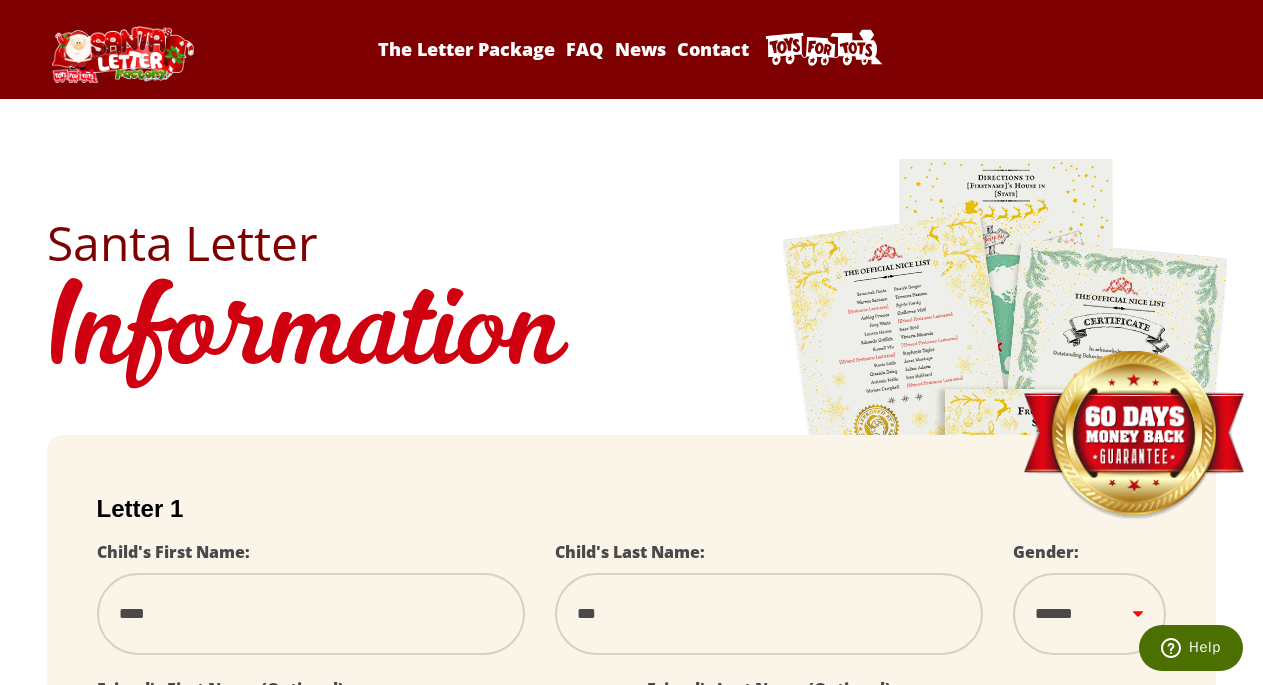 type on "**" 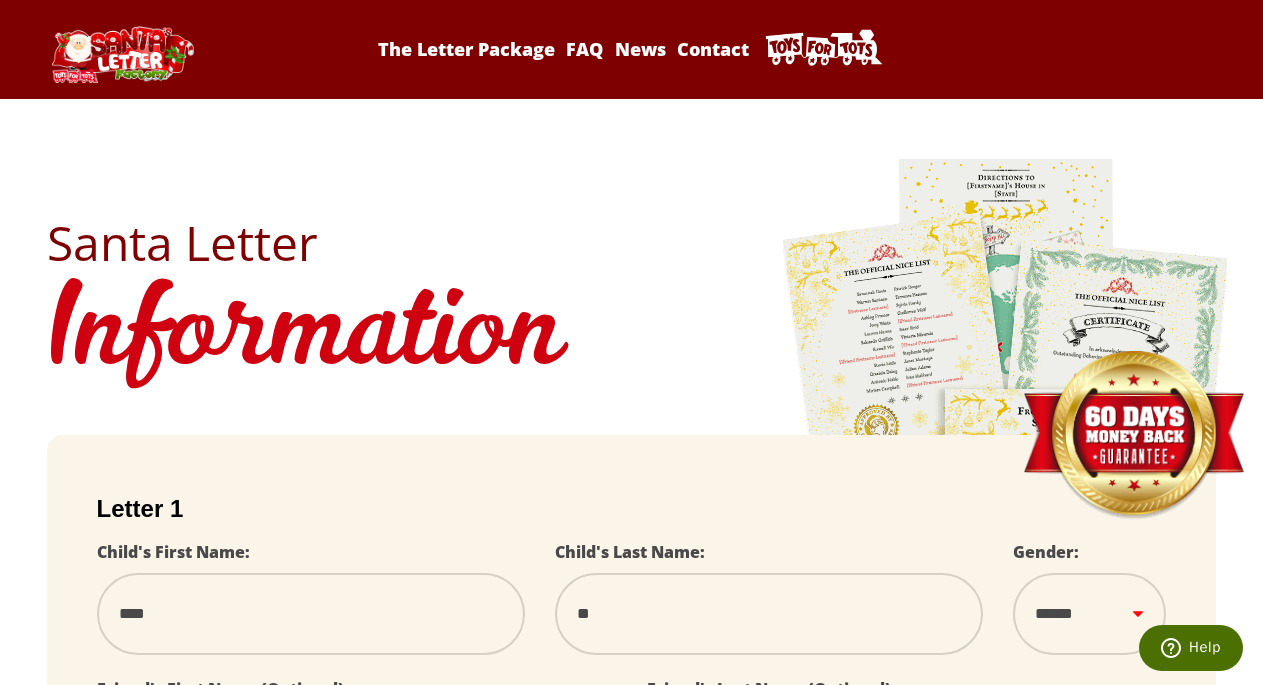 select 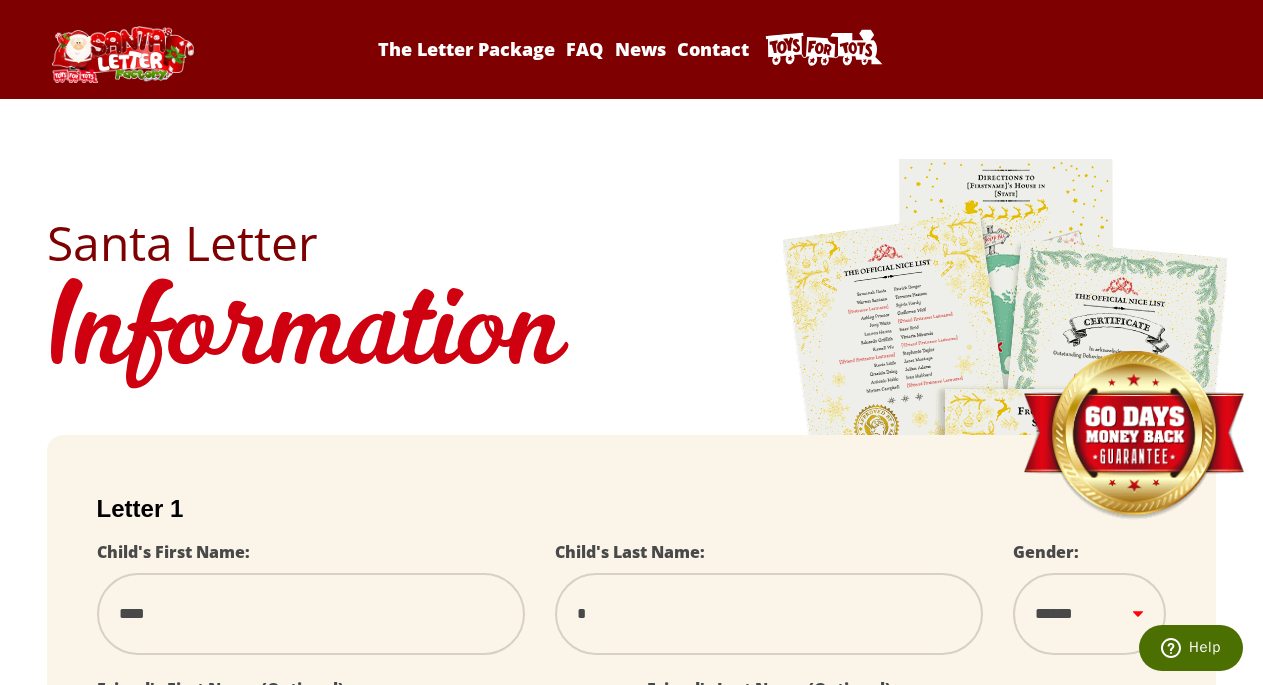 type 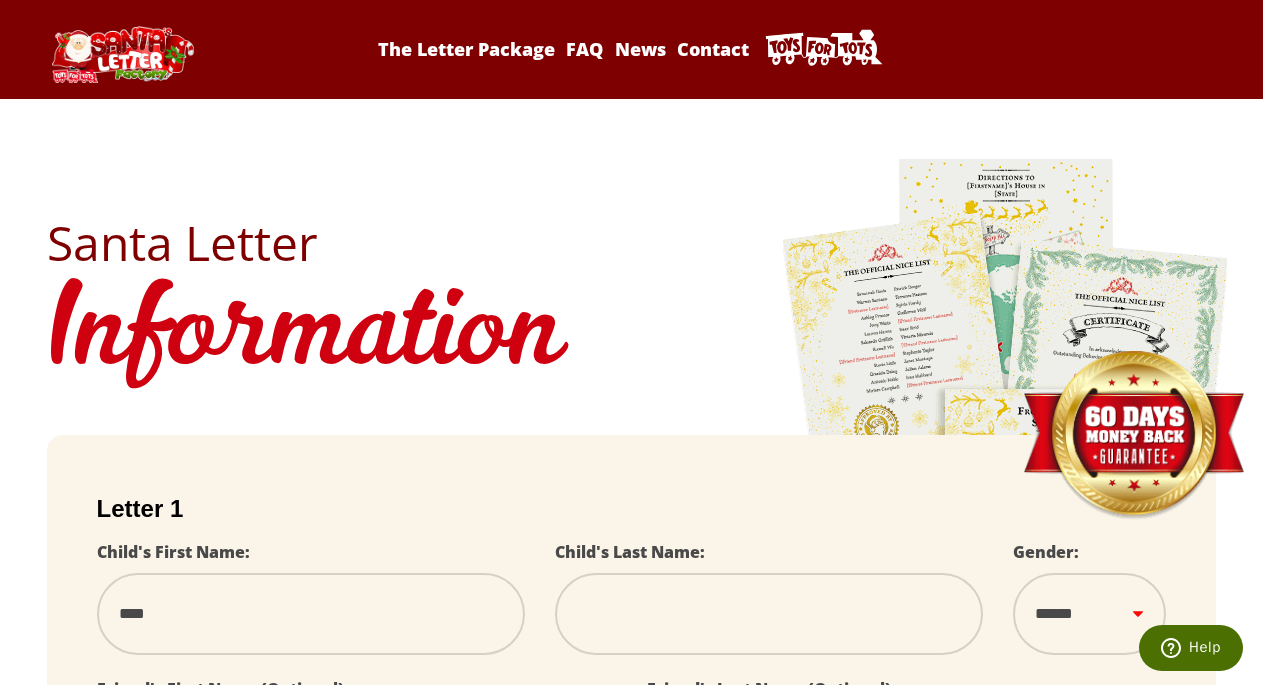 type on "*" 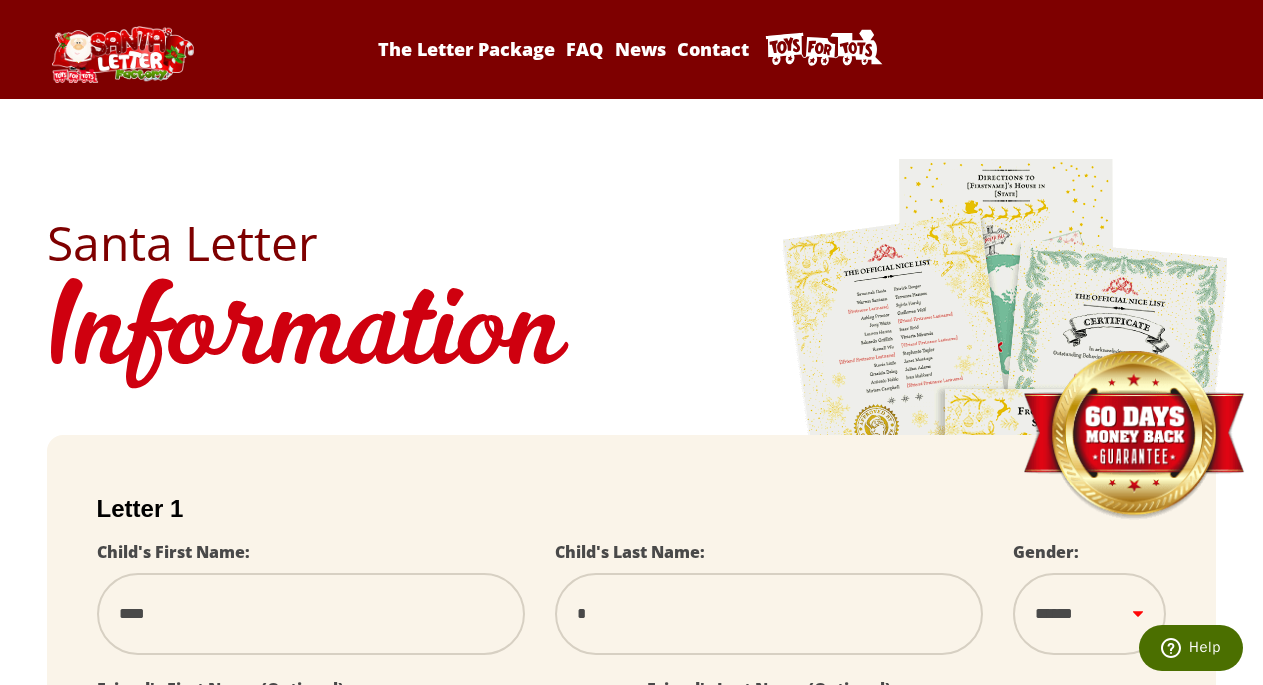 type on "**" 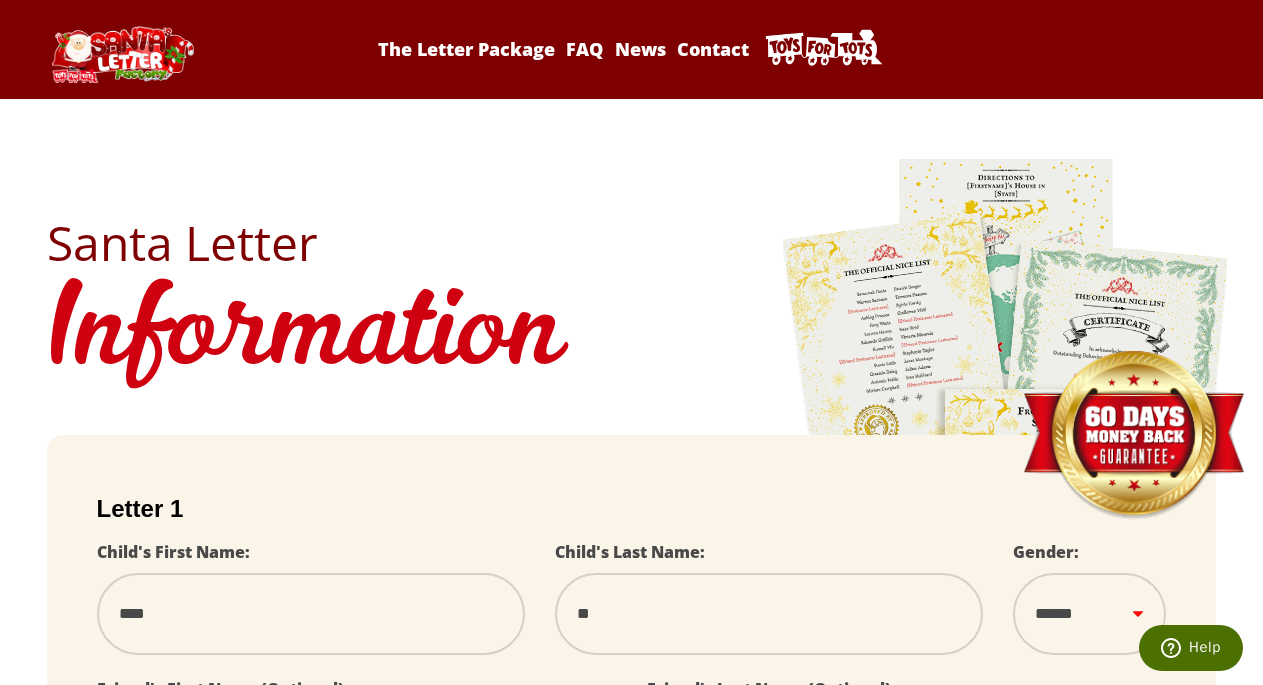 type on "***" 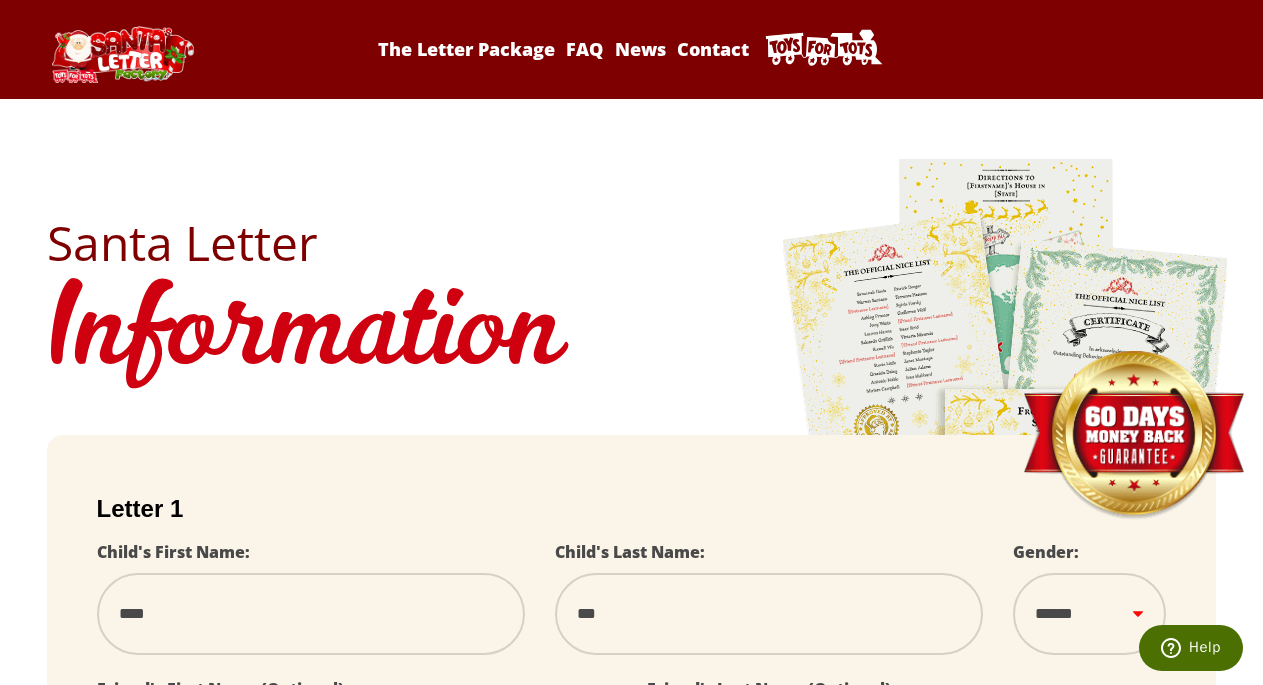 type on "****" 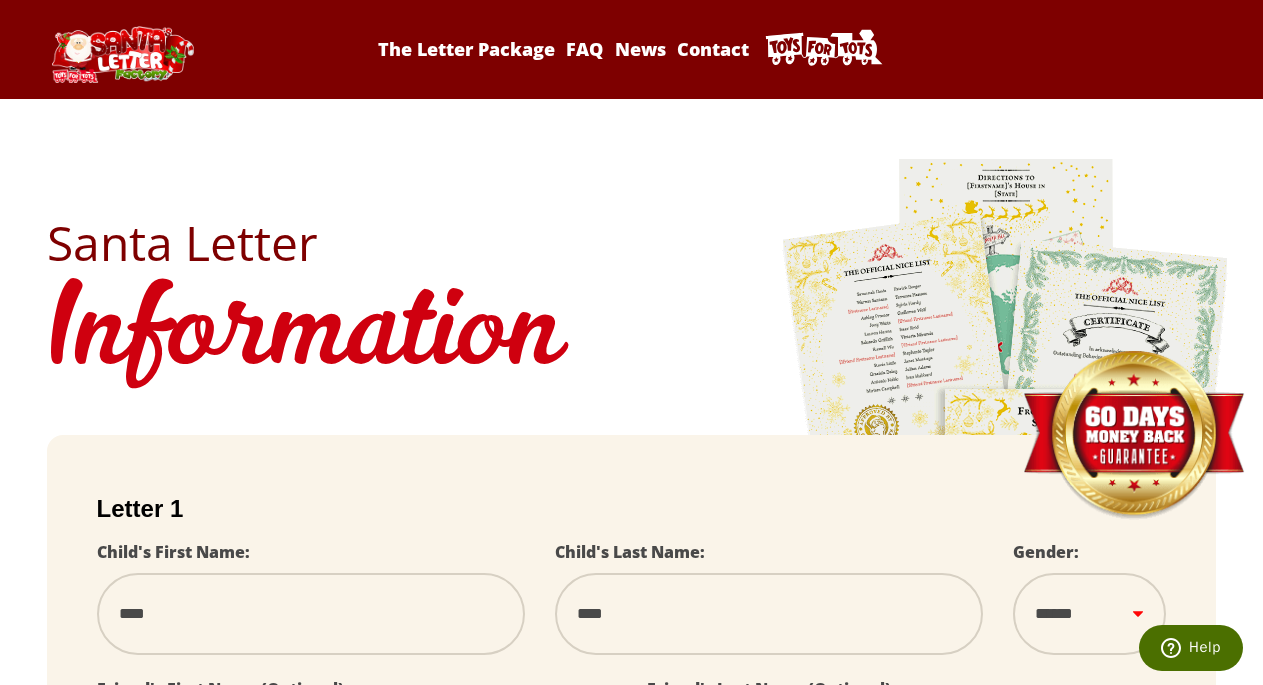 type on "*****" 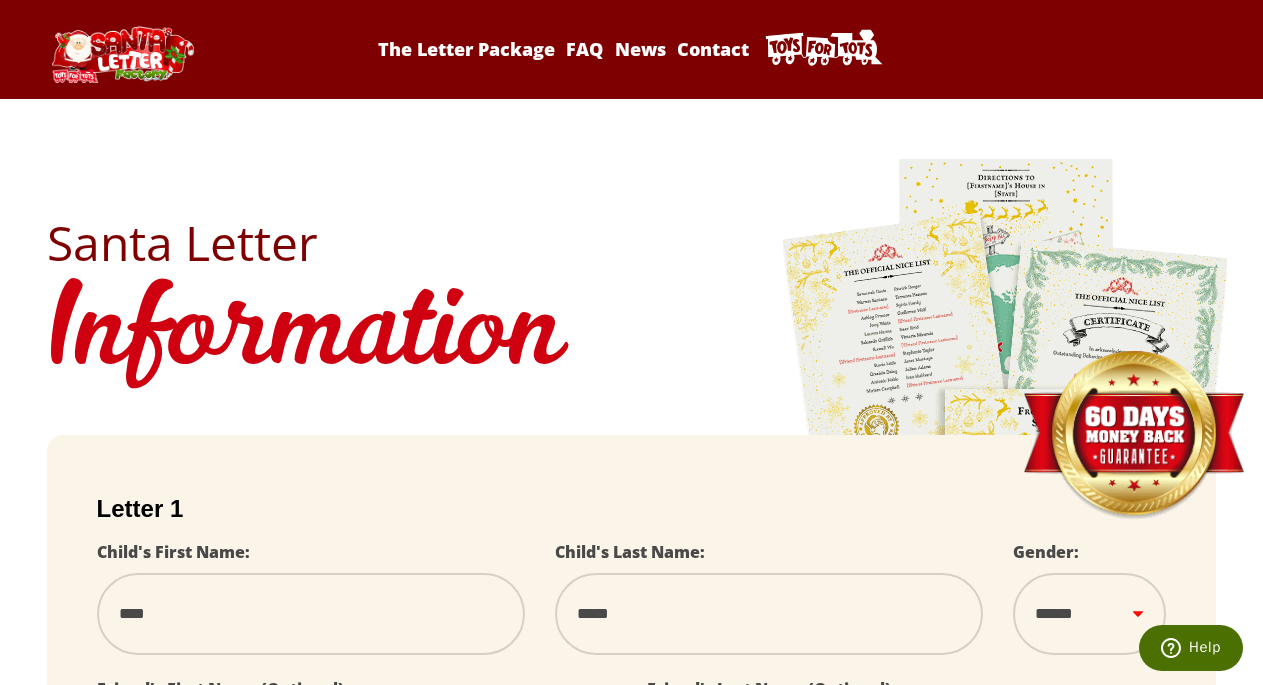 type on "******" 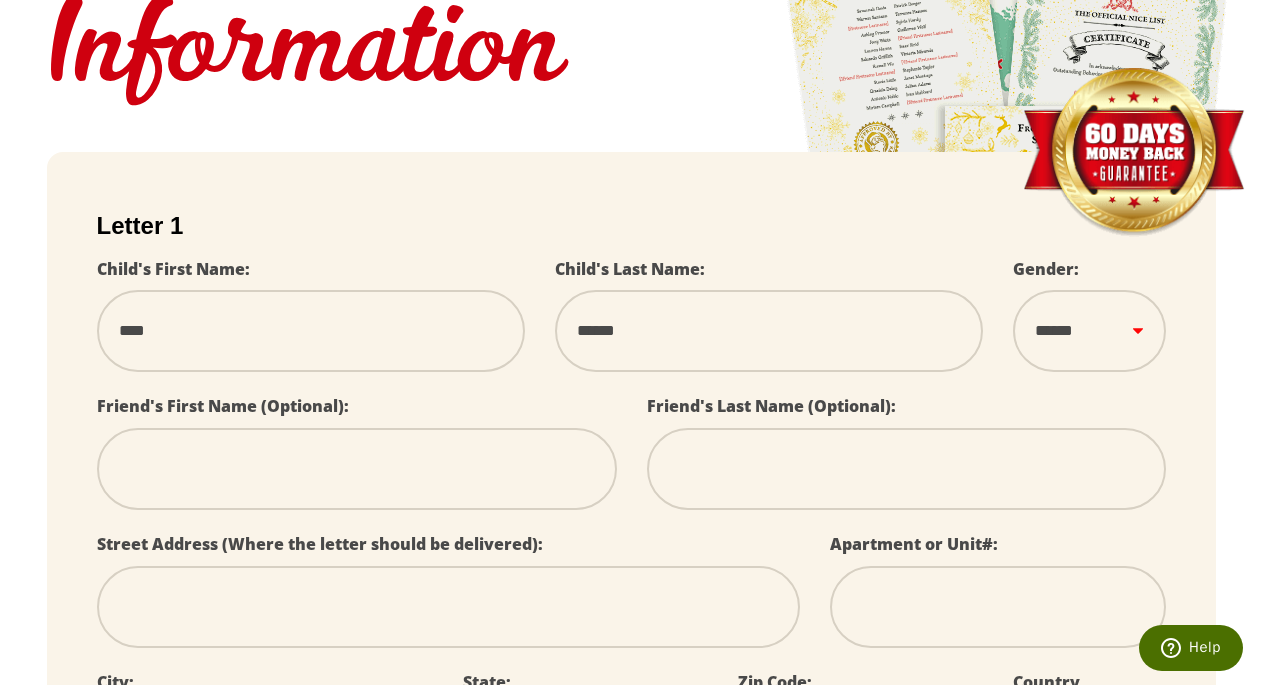 scroll, scrollTop: 284, scrollLeft: 0, axis: vertical 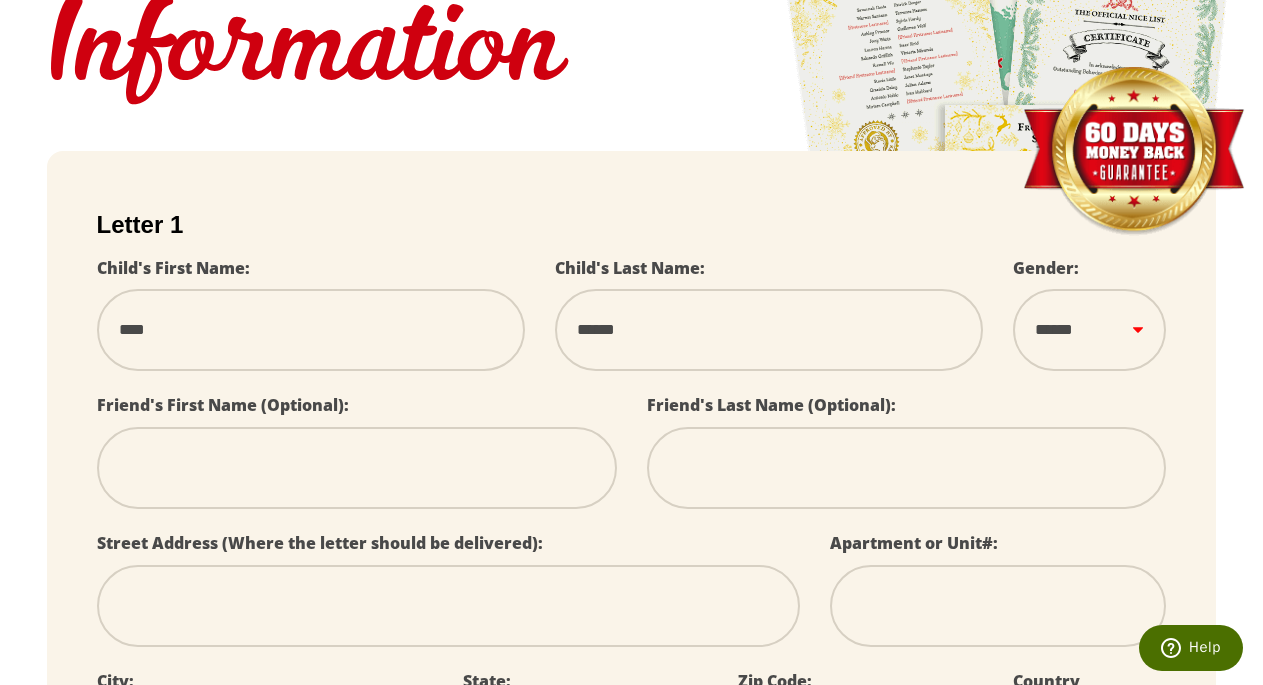 type on "******" 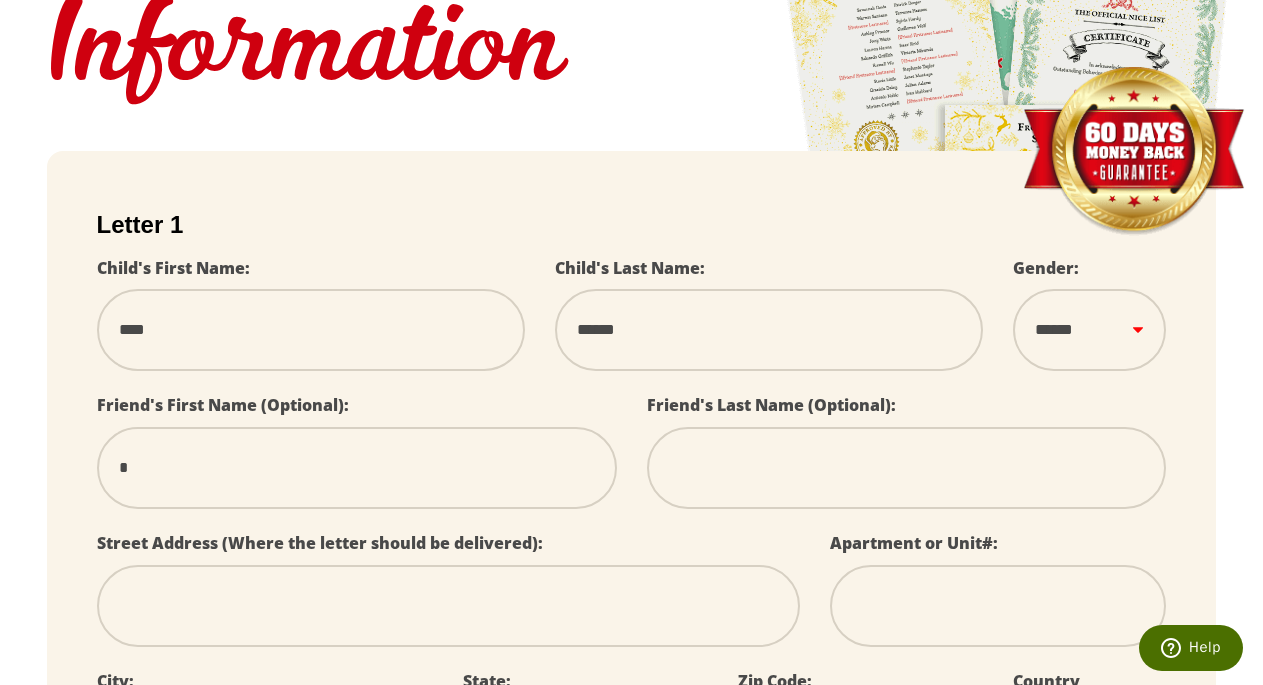 select 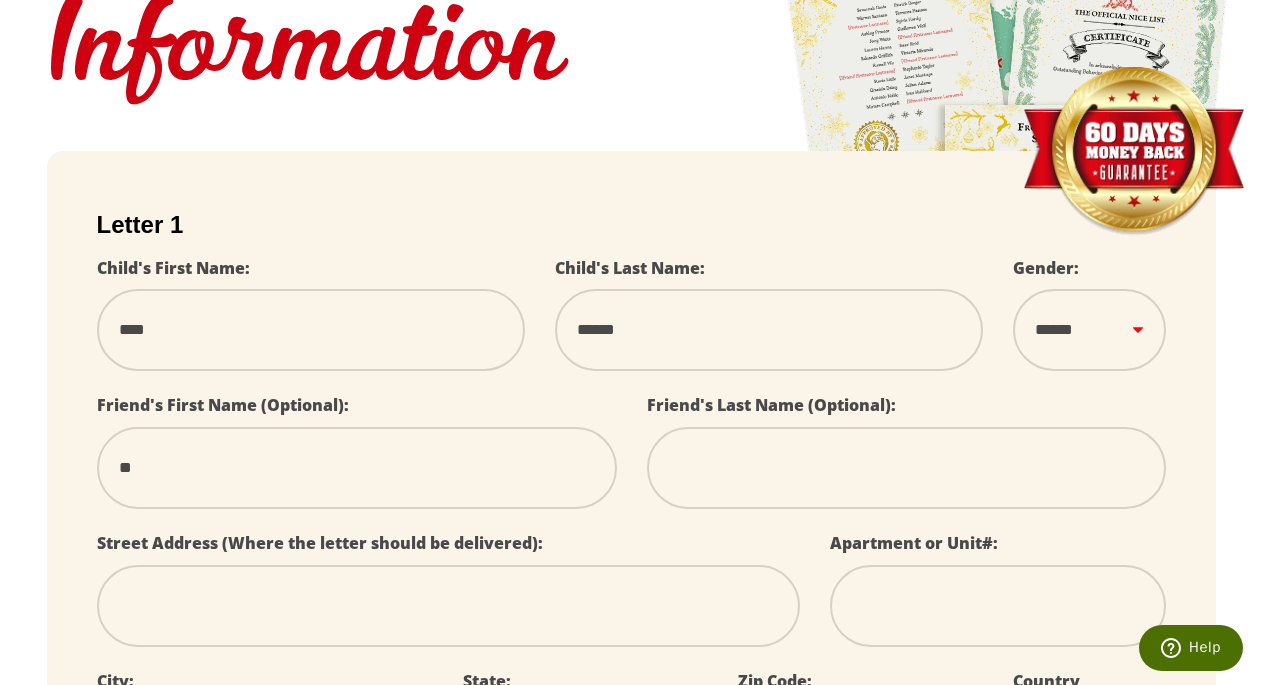 select 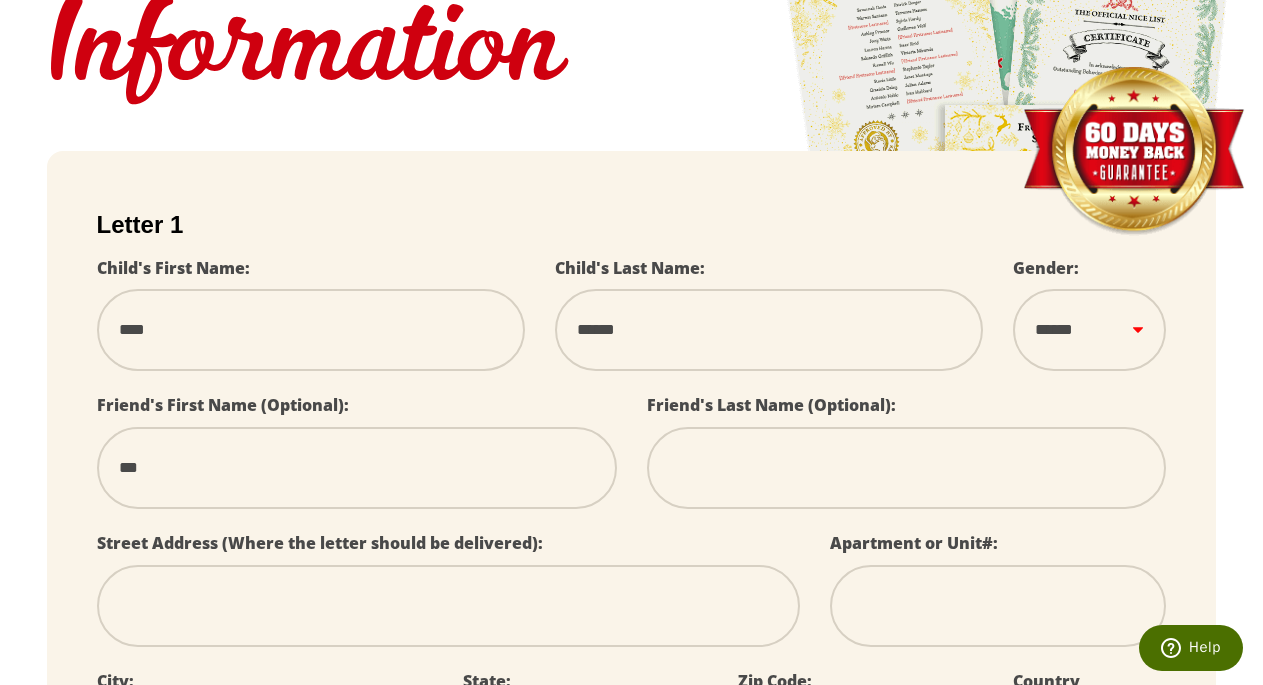select 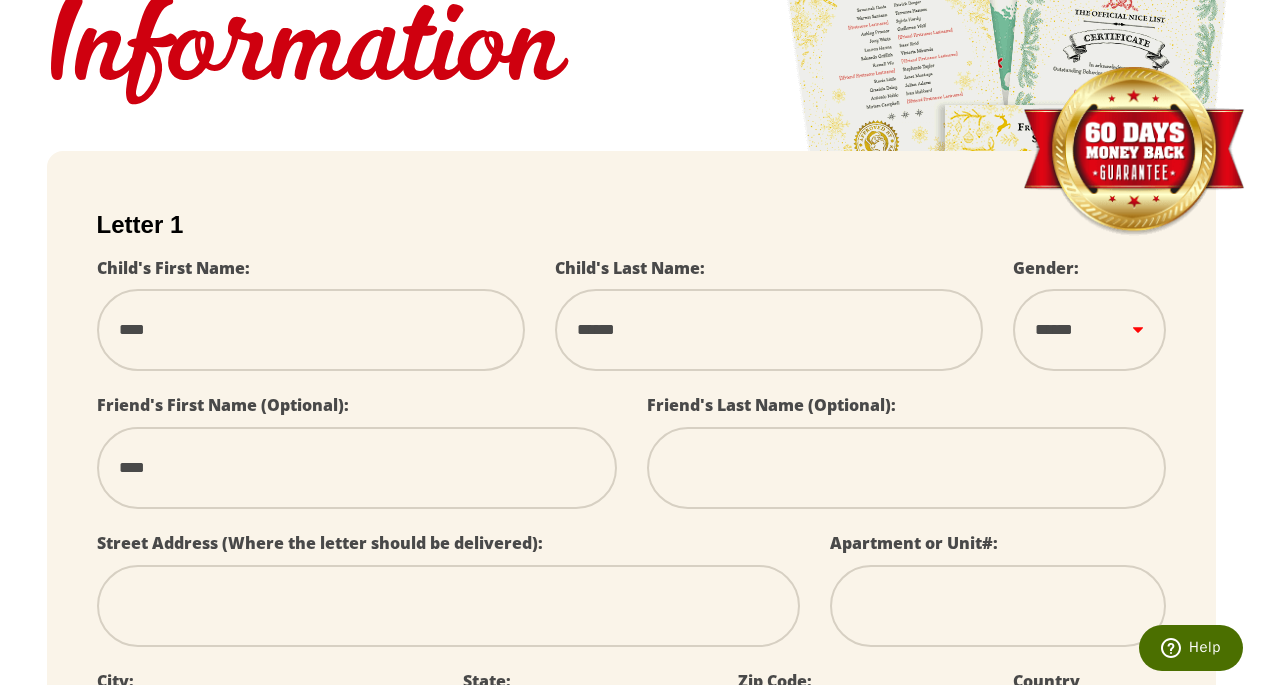 type 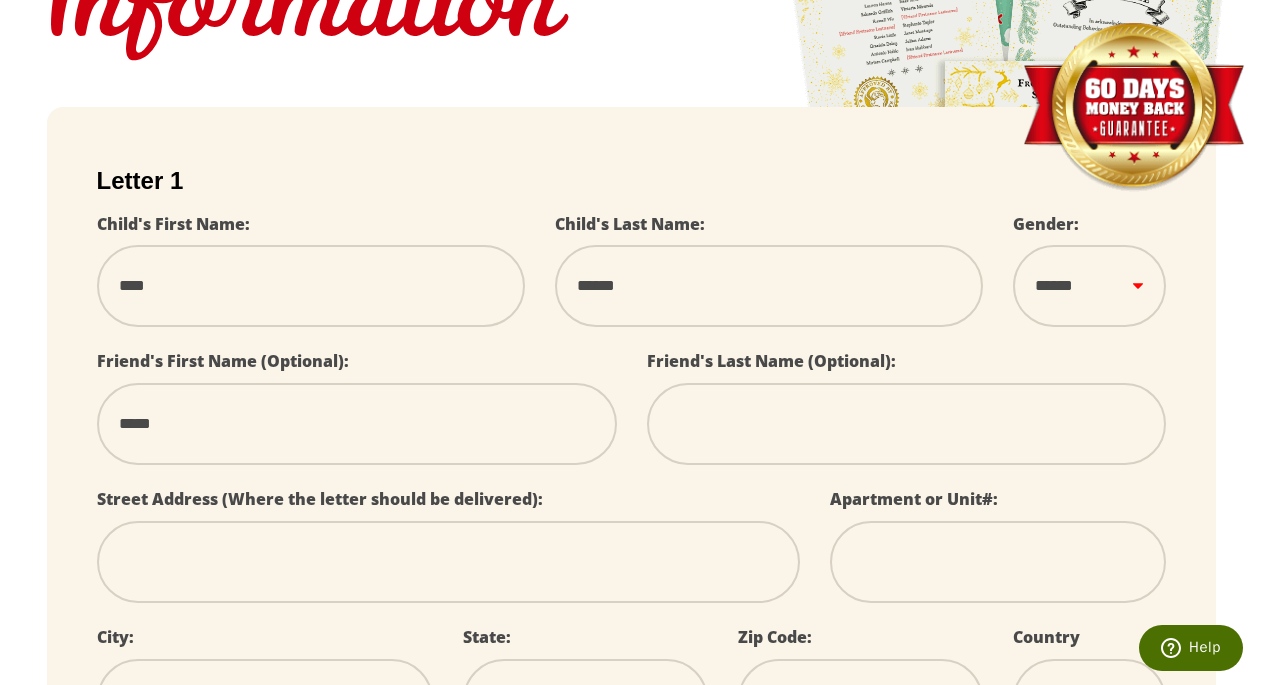 scroll, scrollTop: 335, scrollLeft: 0, axis: vertical 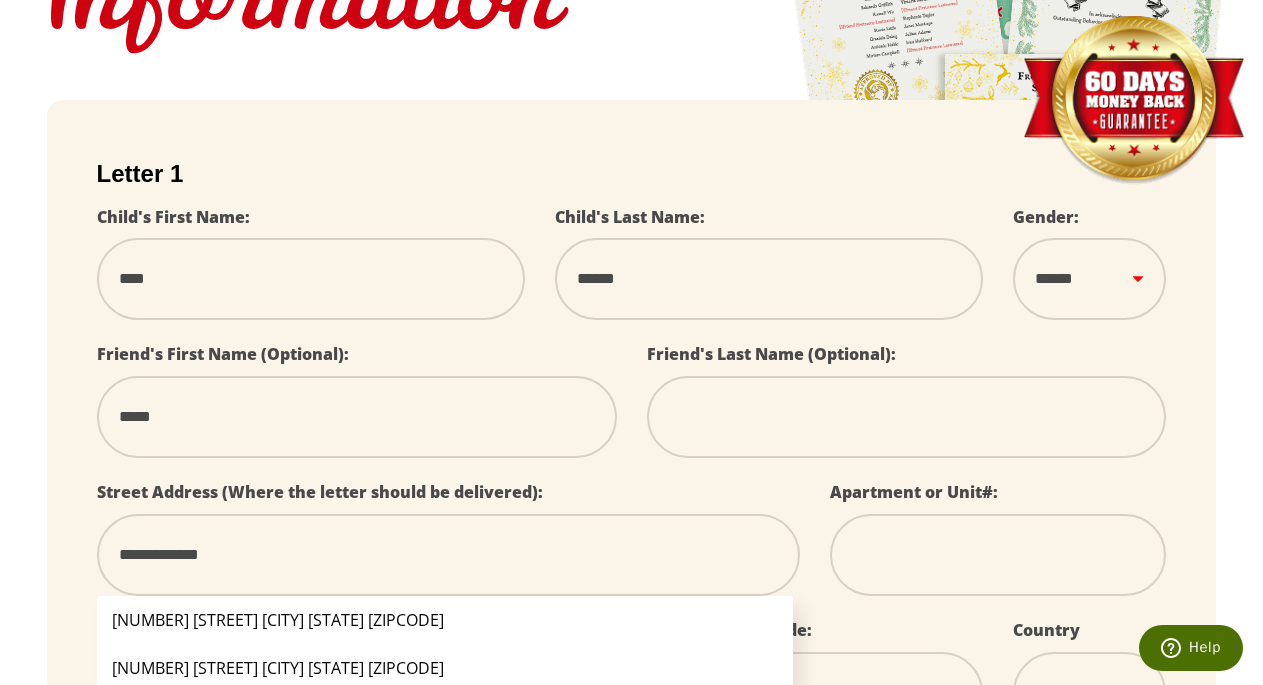 click on "[NUMBER] [STREET] [CITY]
[STATE] [ZIPCODE]" at bounding box center (445, 620) 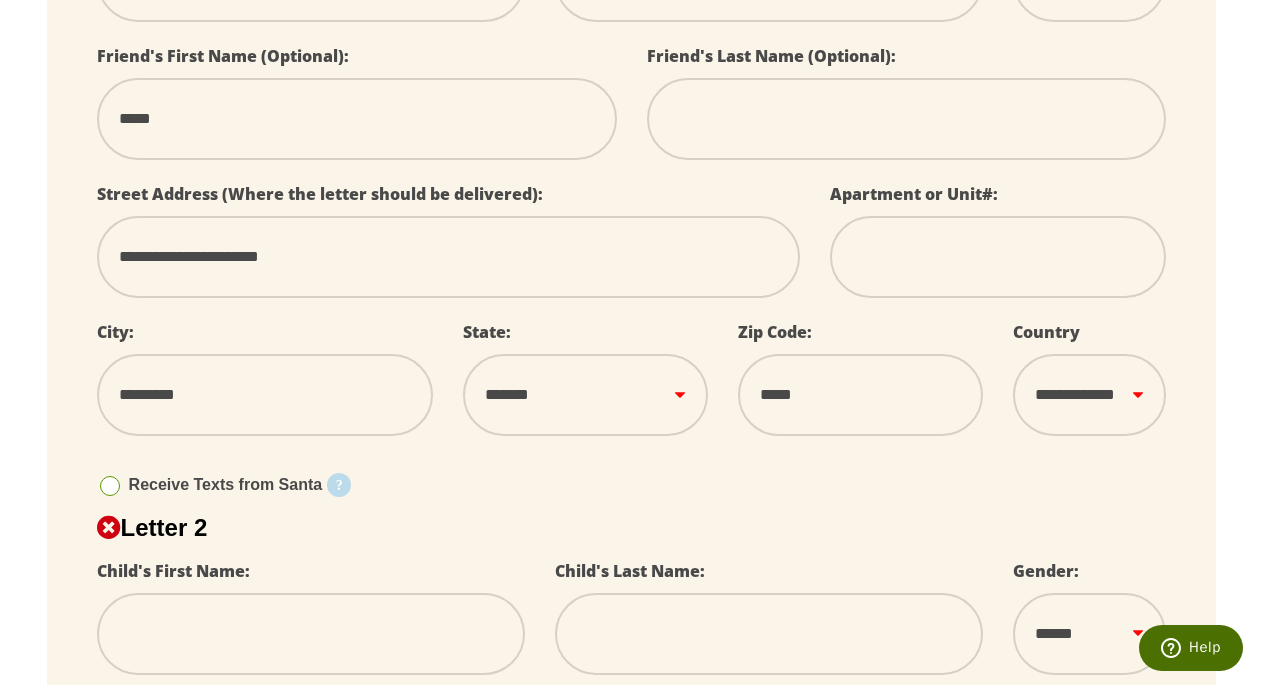 scroll, scrollTop: 687, scrollLeft: 0, axis: vertical 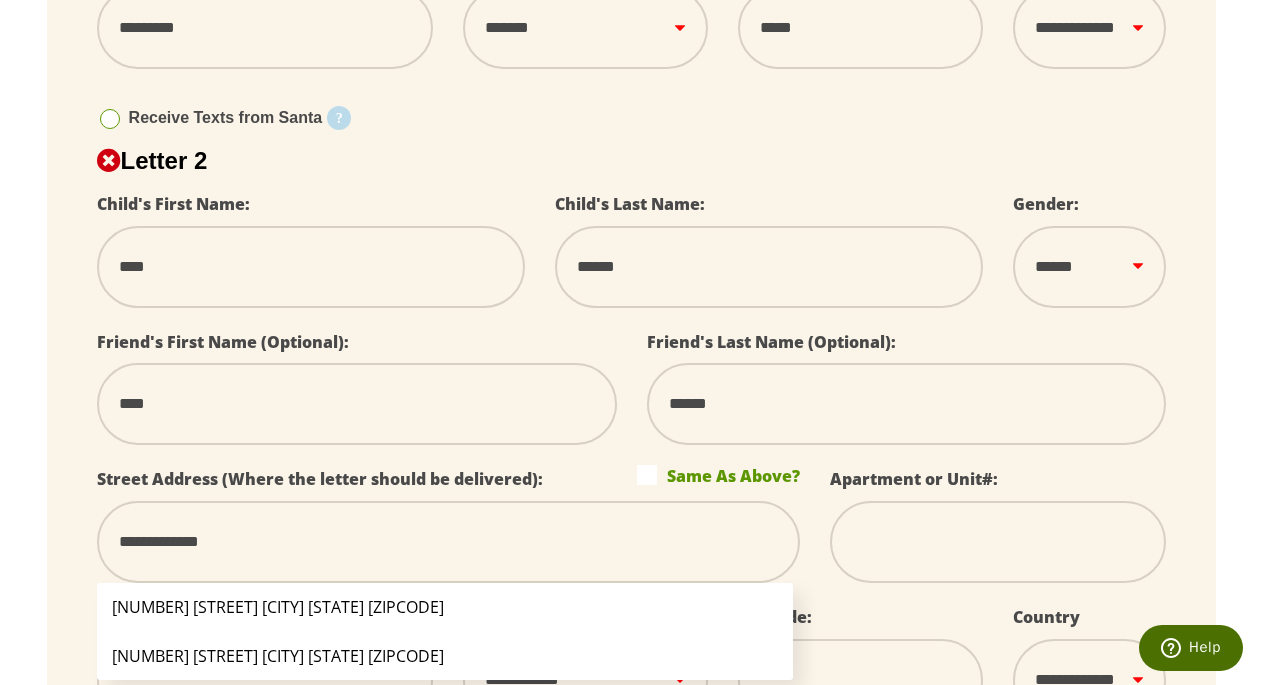 click on "[NUMBER] [STREET] [CITY]
[STATE] [ZIPCODE]" at bounding box center [445, 607] 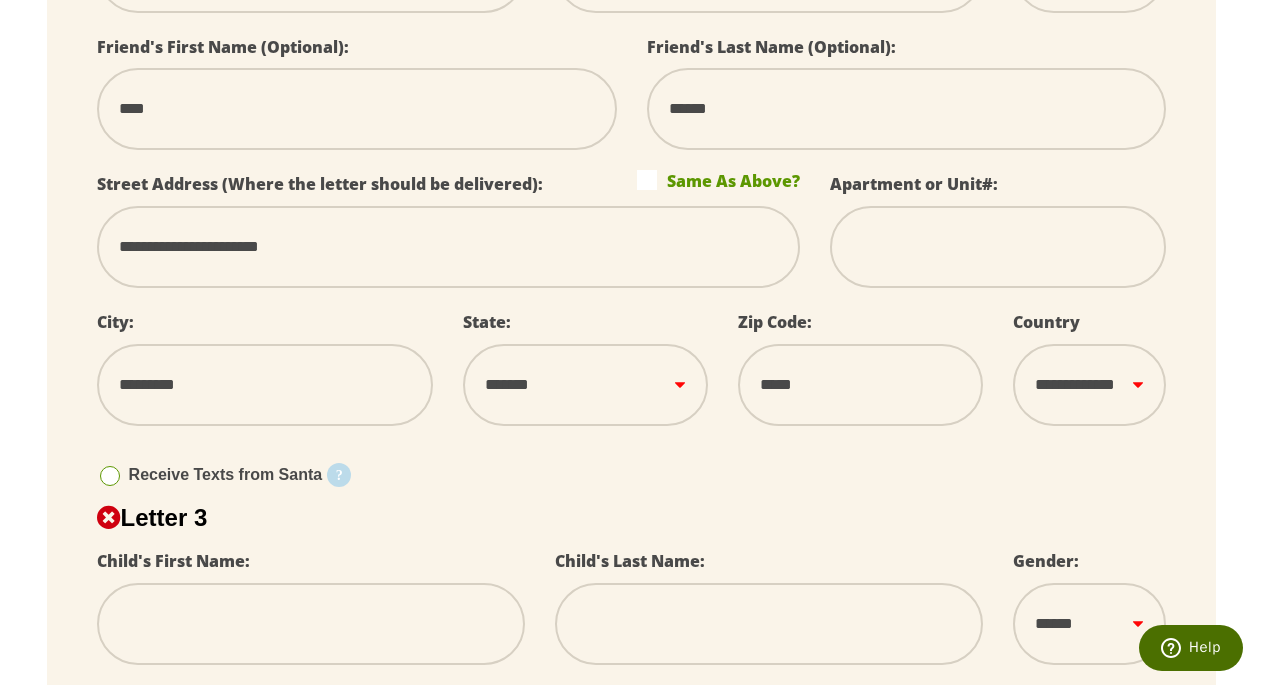scroll, scrollTop: 1304, scrollLeft: 0, axis: vertical 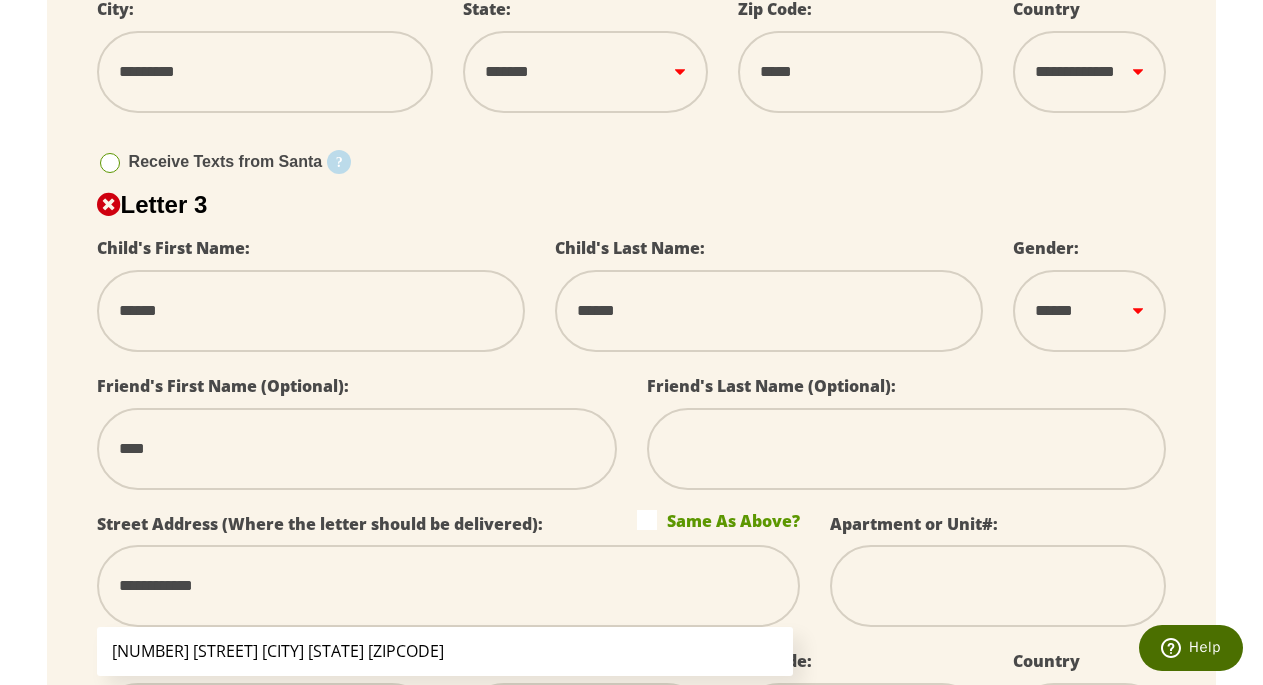 click on "[NUMBER] [STREET] [CITY]
[STATE] [ZIPCODE]" at bounding box center (445, 651) 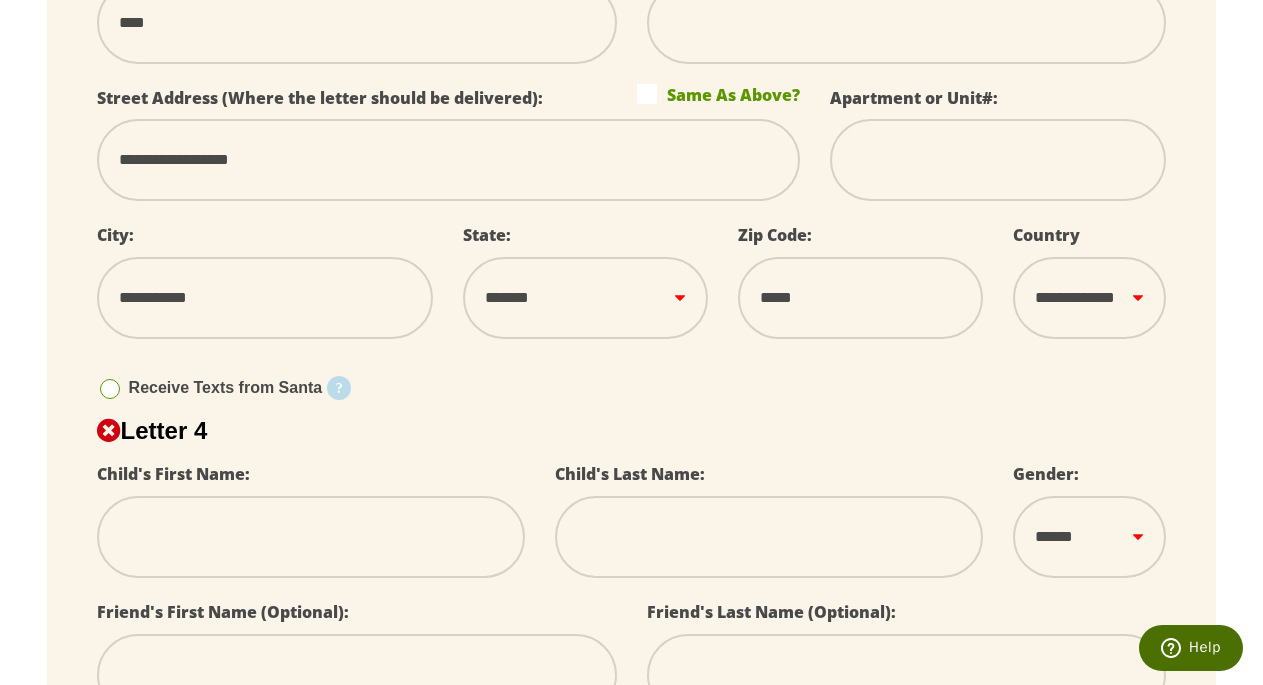scroll, scrollTop: 2035, scrollLeft: 0, axis: vertical 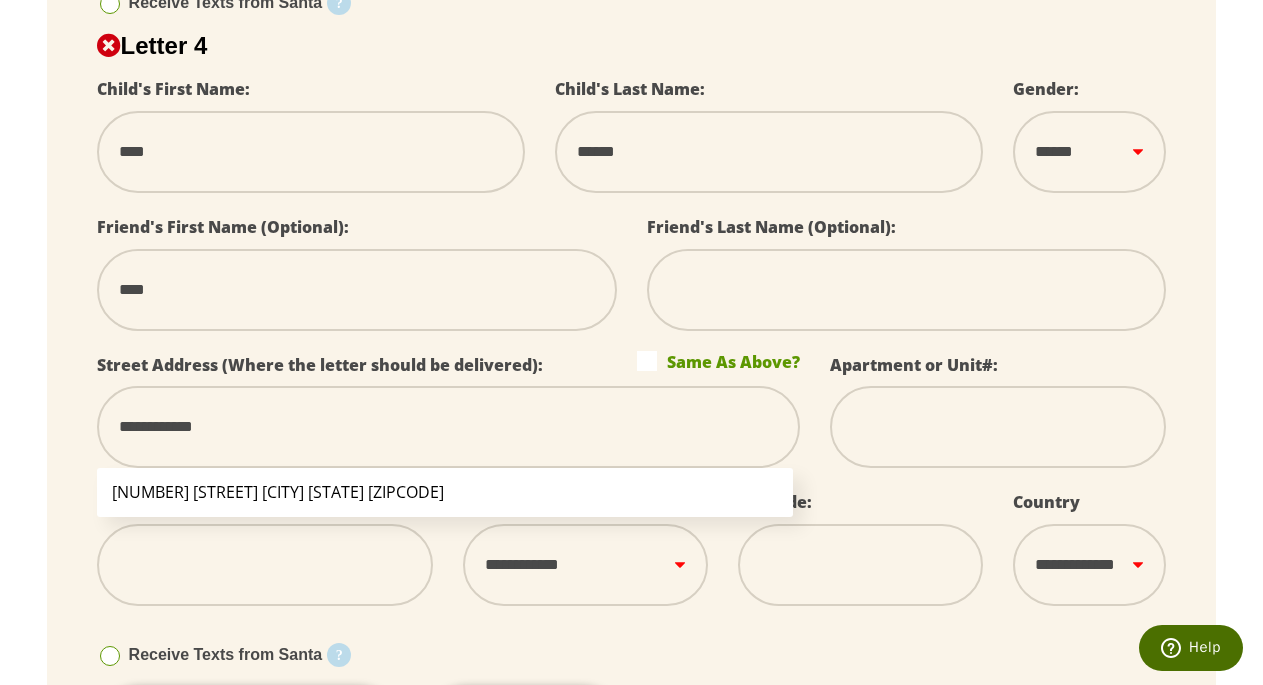 click on "[NUMBER] [STREET] [CITY]
[STATE] [ZIPCODE]" at bounding box center [445, 492] 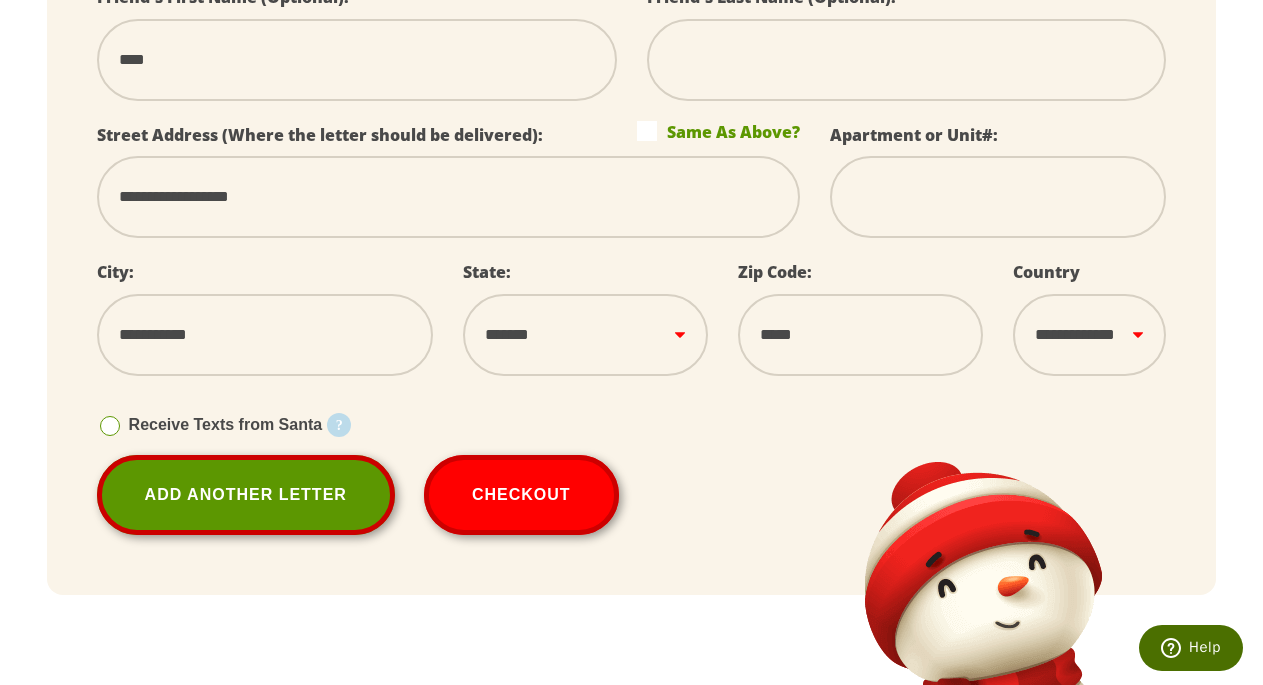 scroll, scrollTop: 2654, scrollLeft: 0, axis: vertical 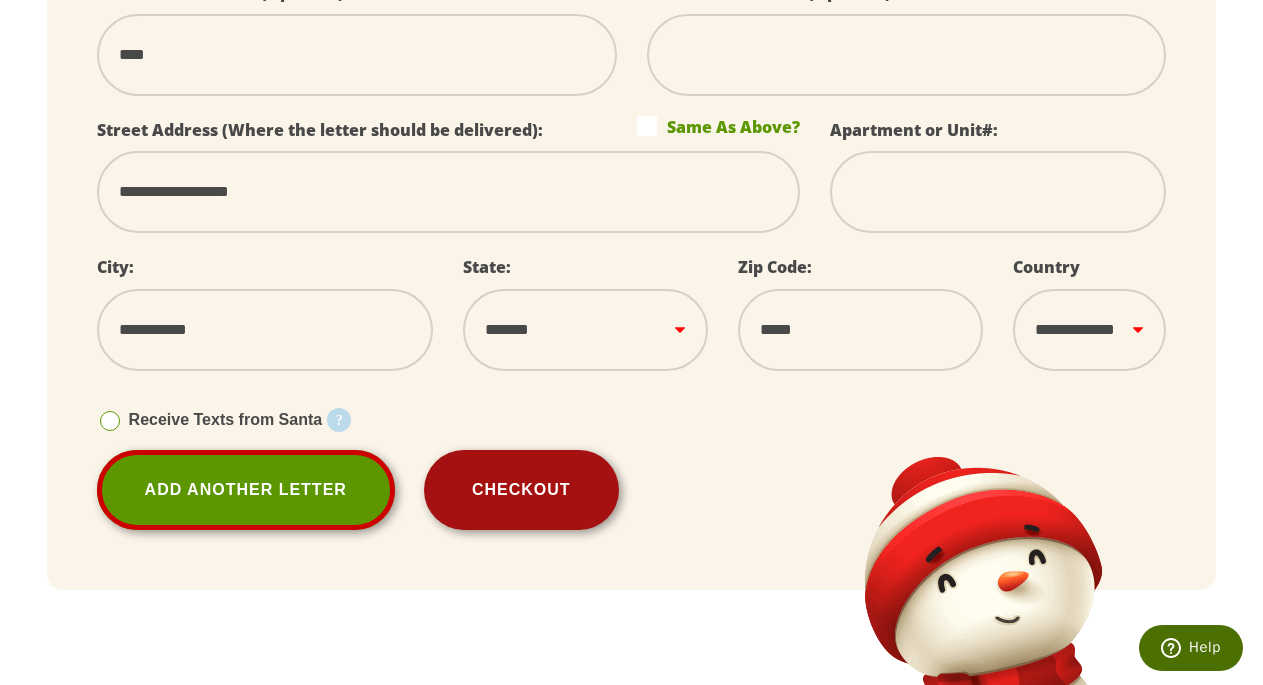 click on "Checkout" at bounding box center [521, 490] 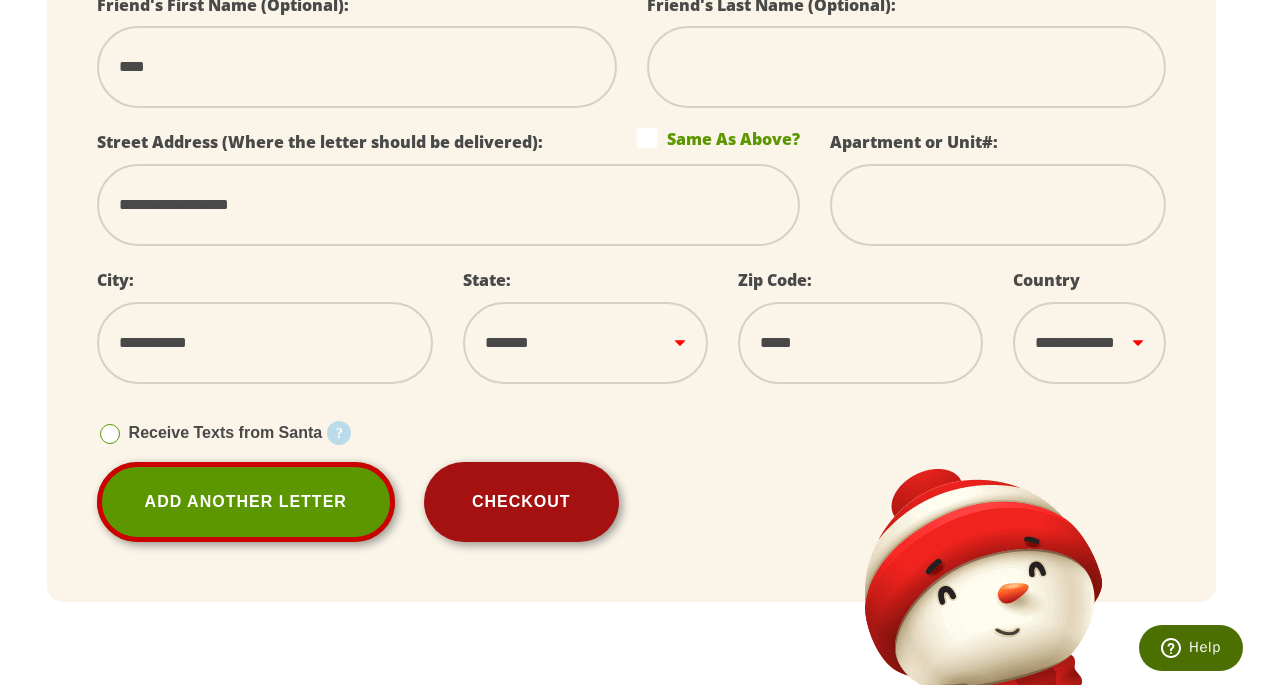 scroll, scrollTop: 2693, scrollLeft: 0, axis: vertical 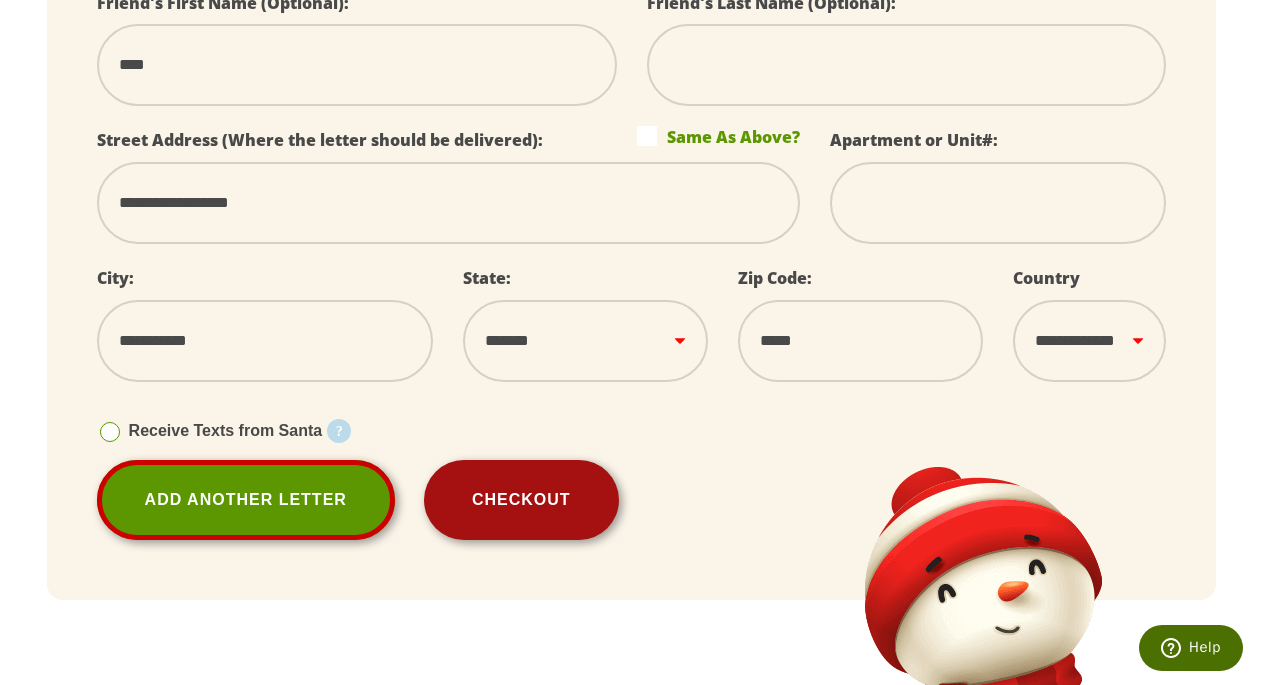 click on "Checkout" at bounding box center (521, 500) 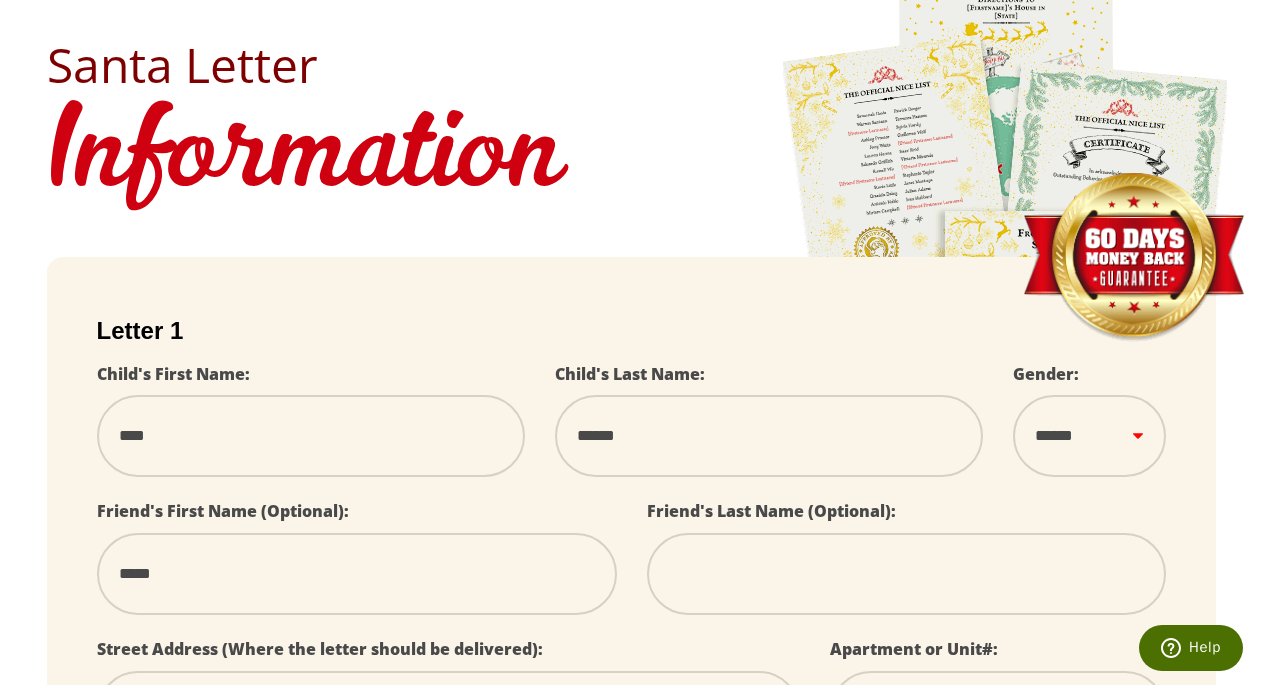 scroll, scrollTop: 232, scrollLeft: 0, axis: vertical 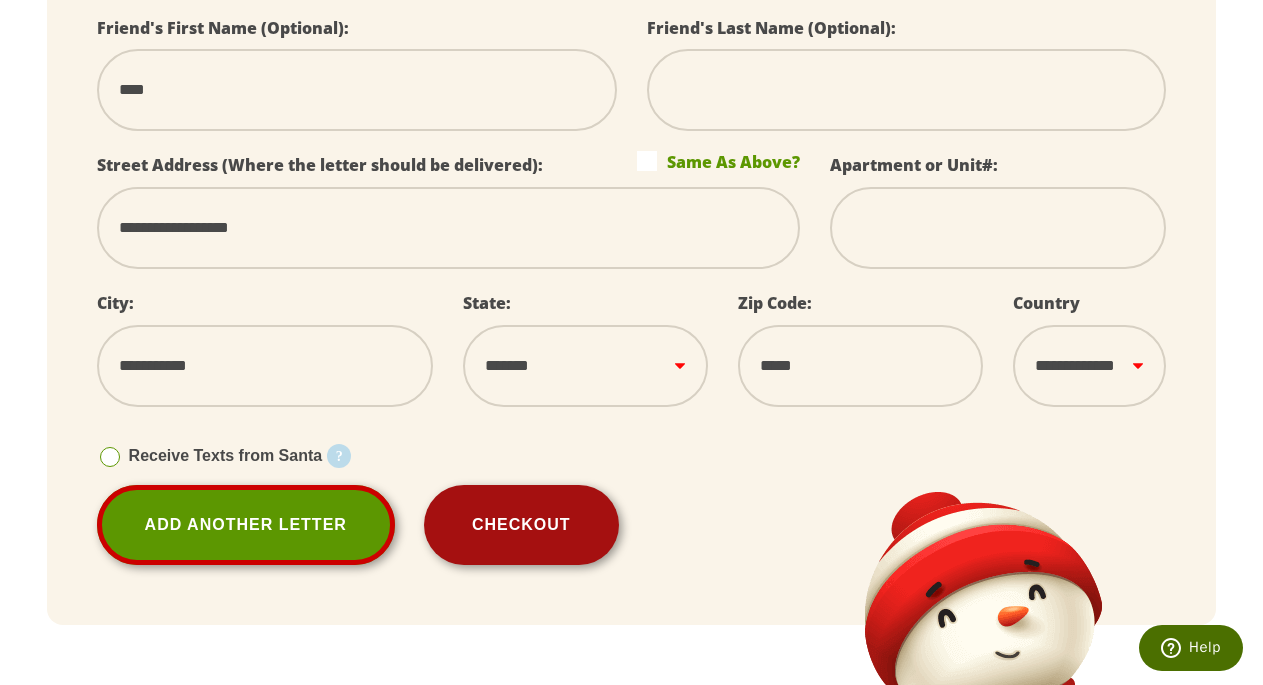 click on "Checkout" at bounding box center (521, 525) 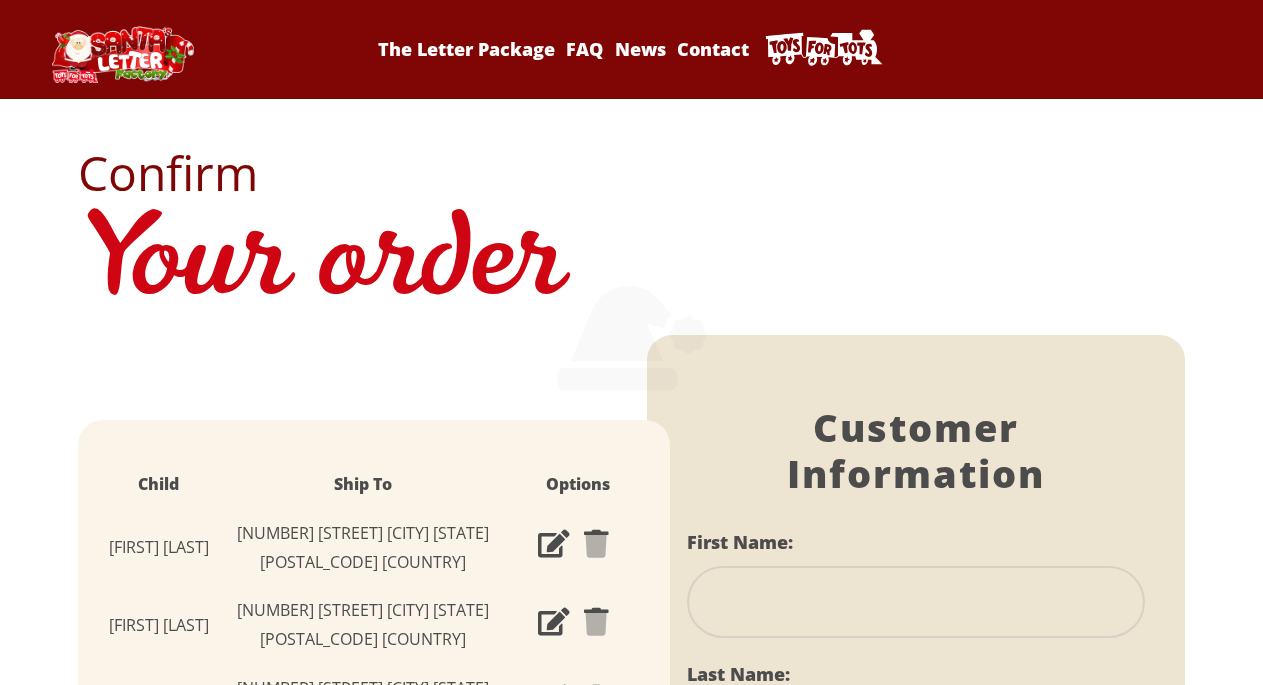 scroll, scrollTop: 0, scrollLeft: 0, axis: both 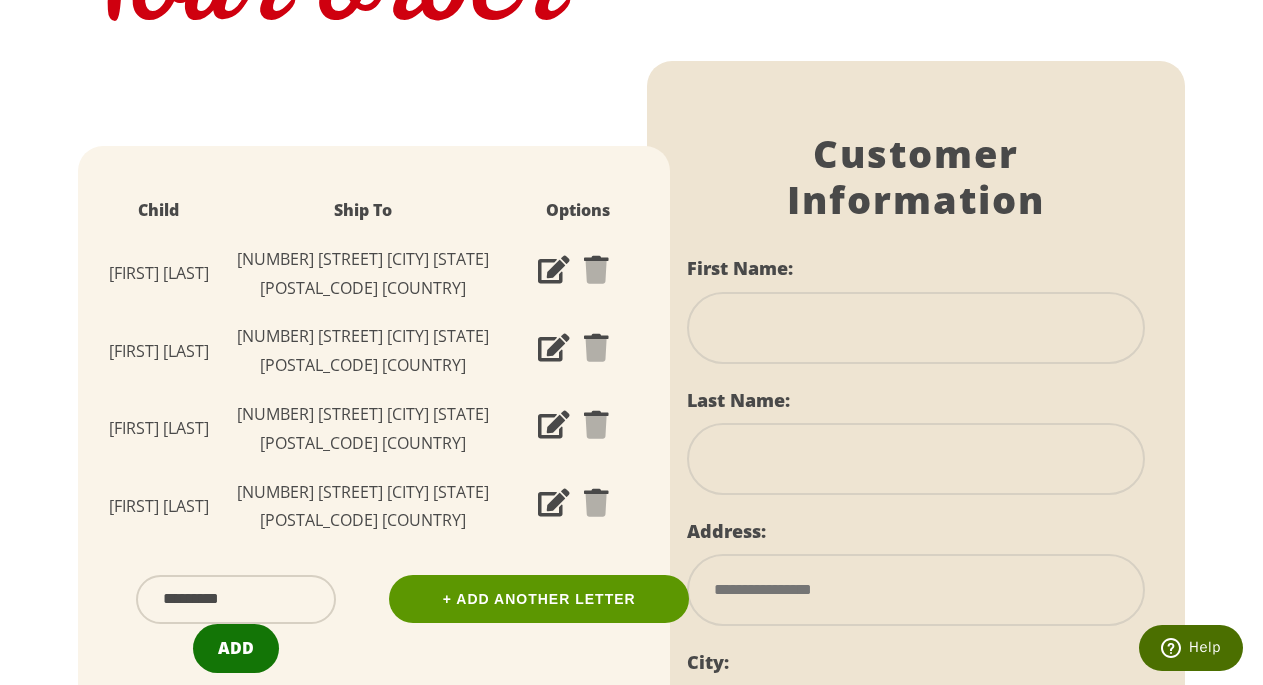 click on "Add" at bounding box center (236, 648) 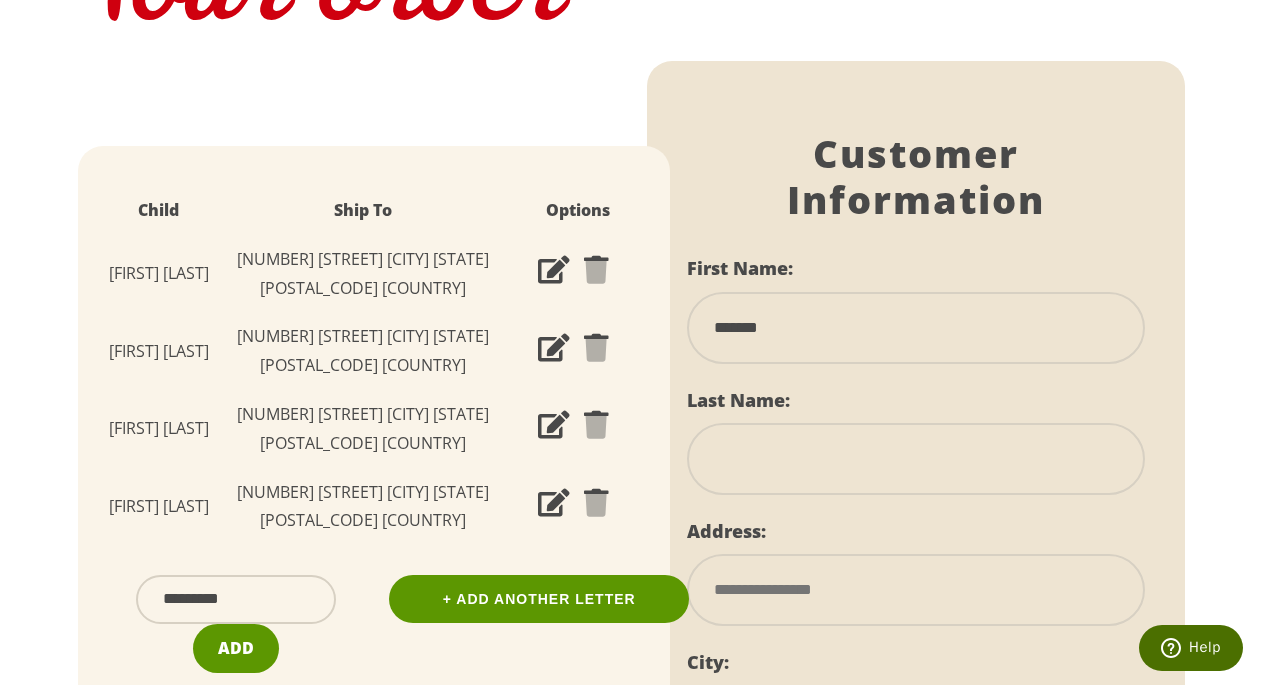 type on "*******" 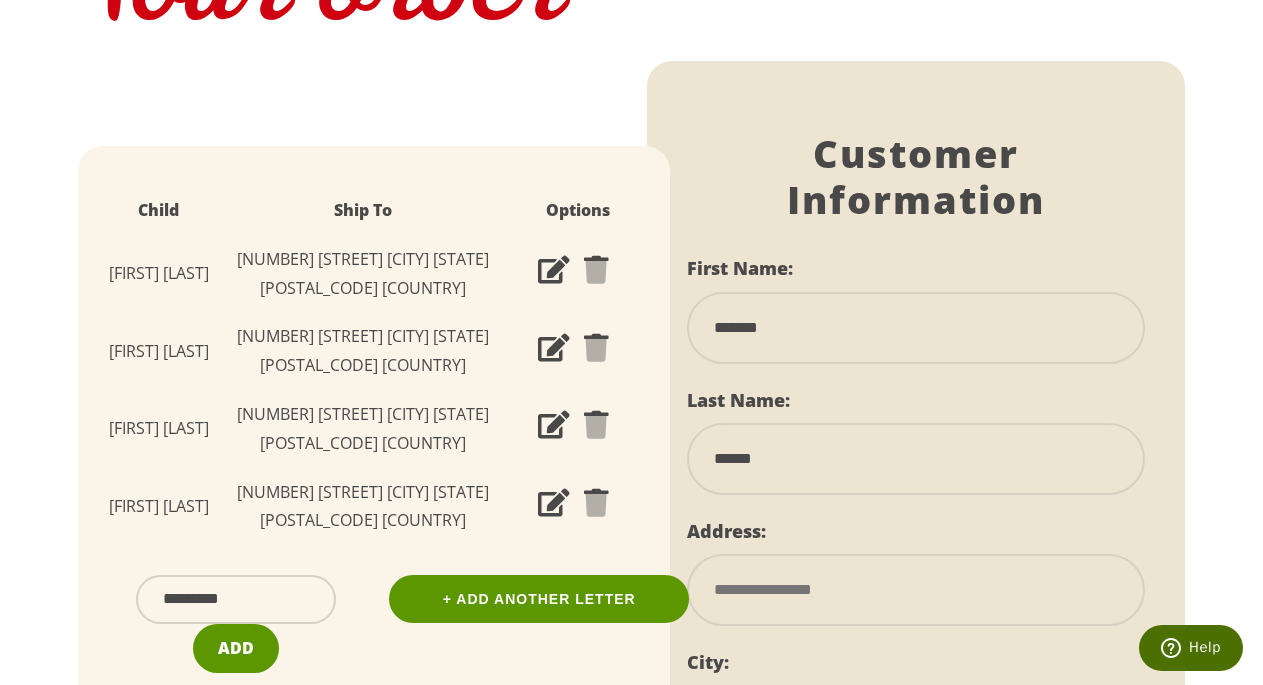type on "******" 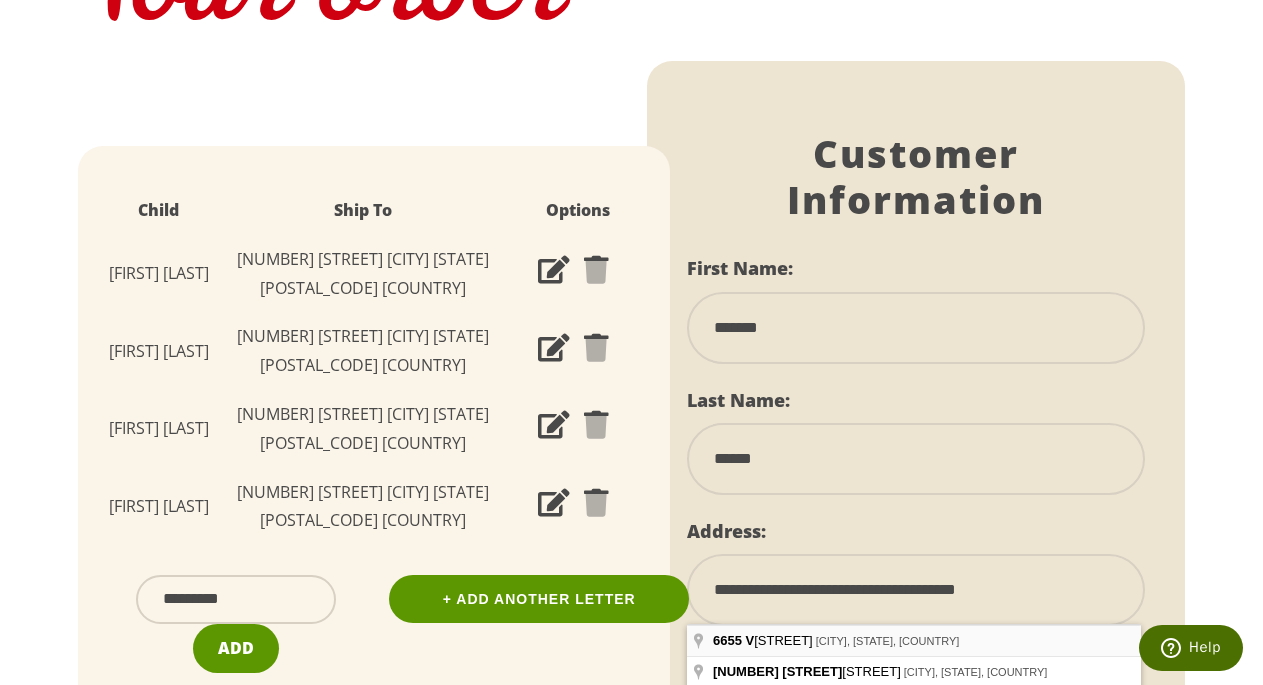 type on "**********" 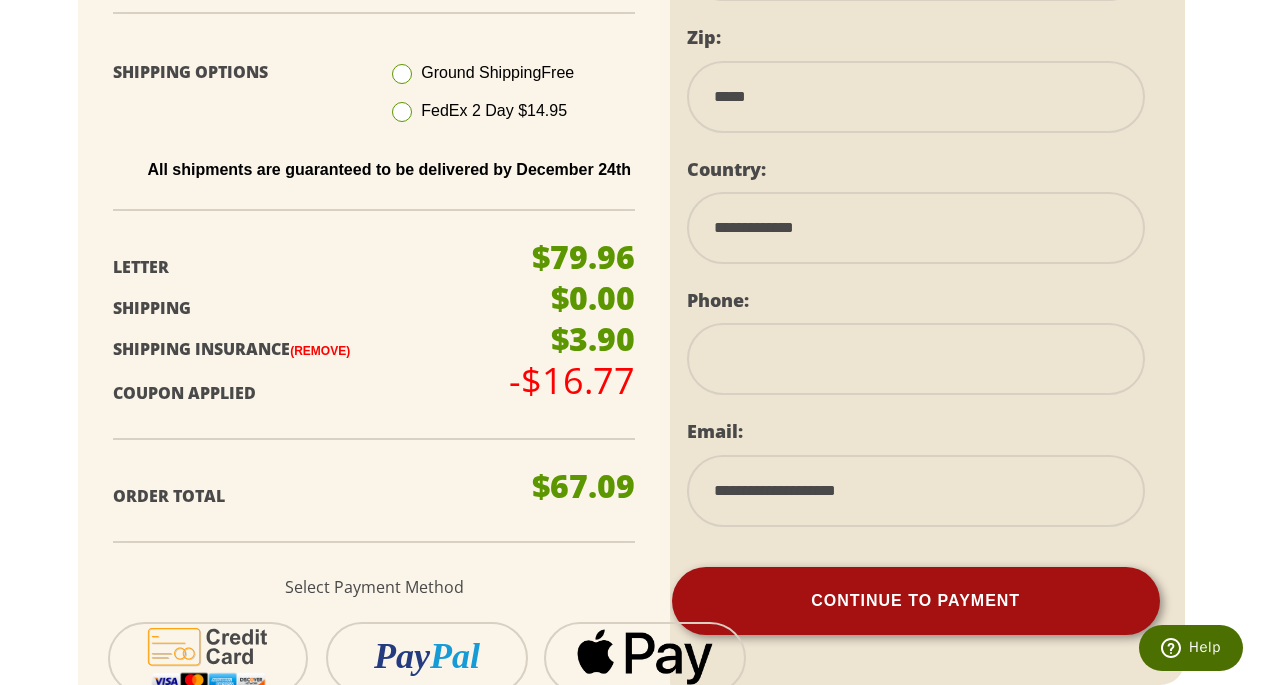 scroll, scrollTop: 1178, scrollLeft: 0, axis: vertical 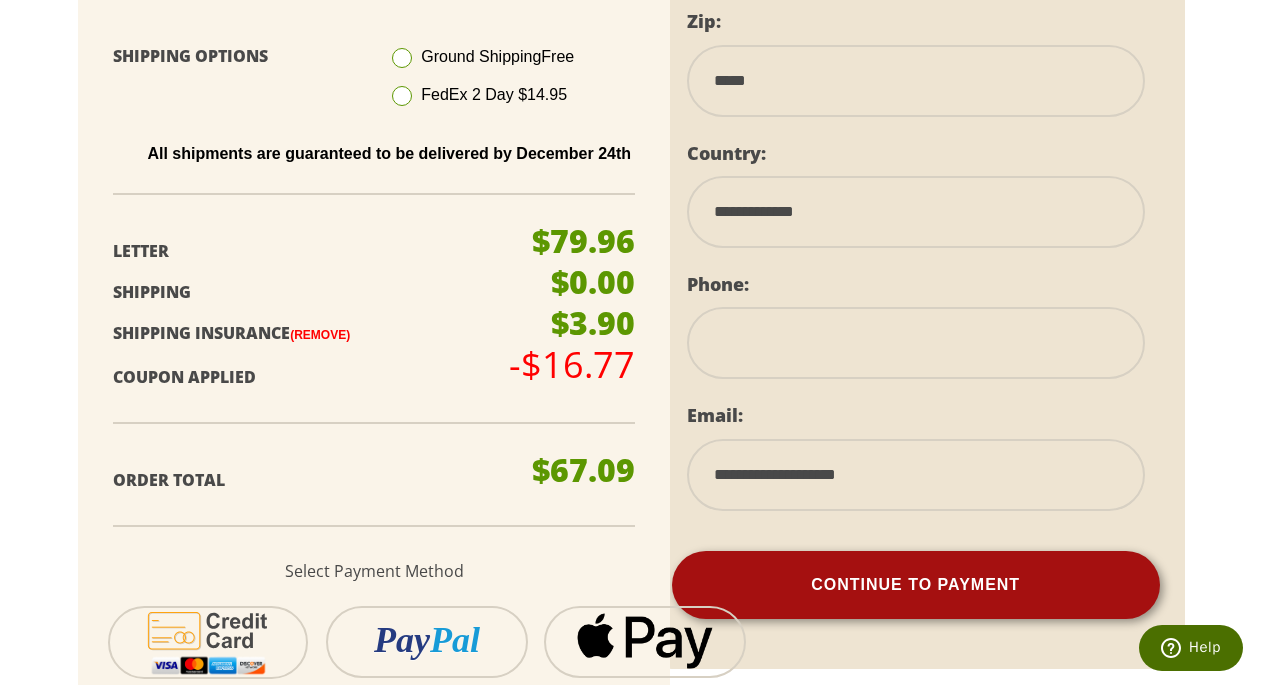click on "Continue To Payment" at bounding box center [916, 585] 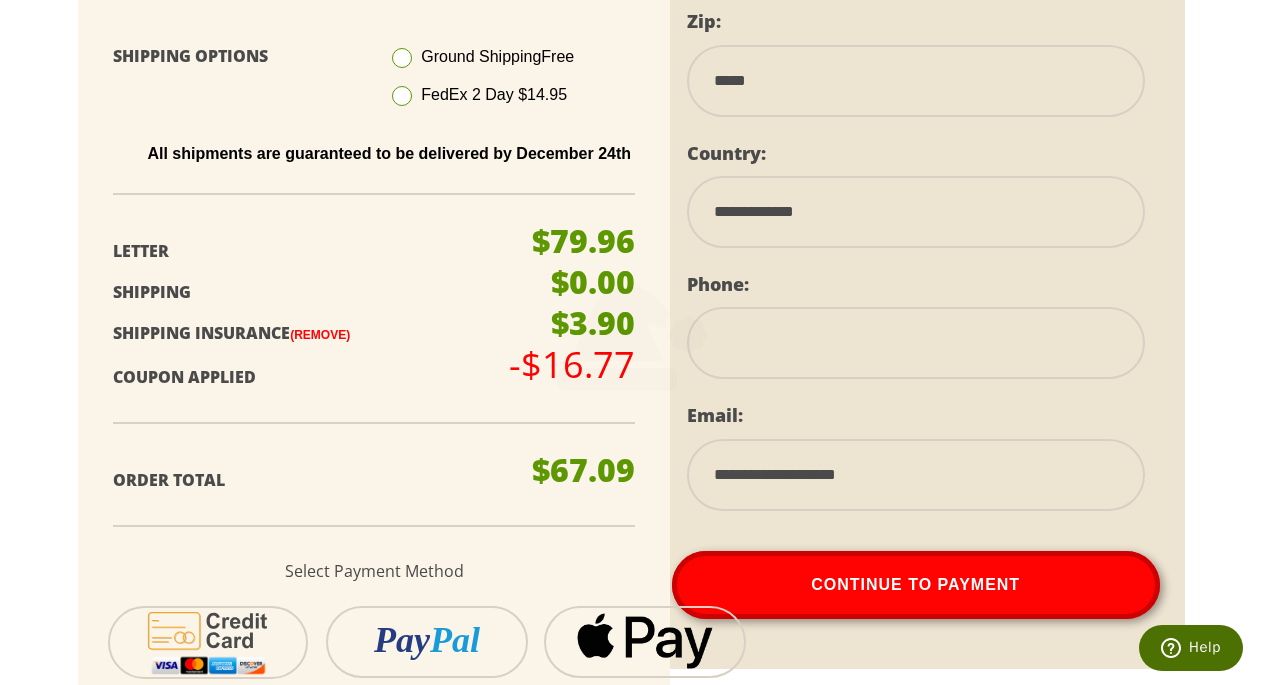 scroll, scrollTop: 525, scrollLeft: 0, axis: vertical 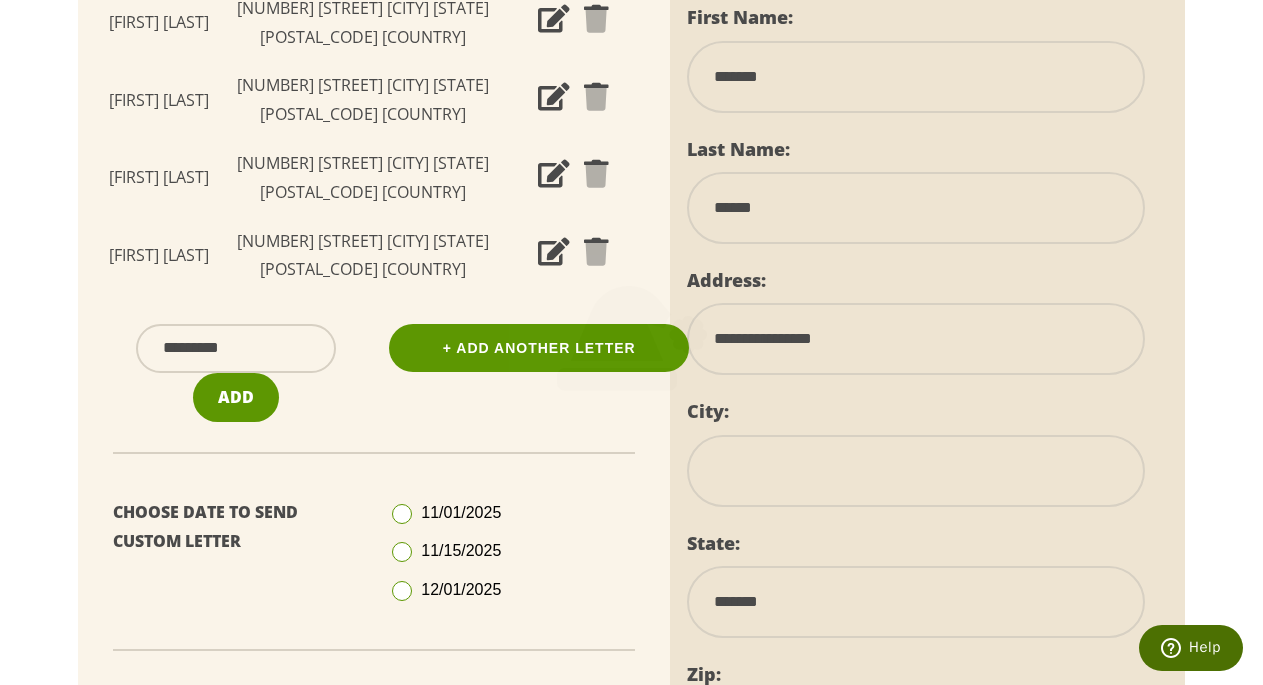 select on "**" 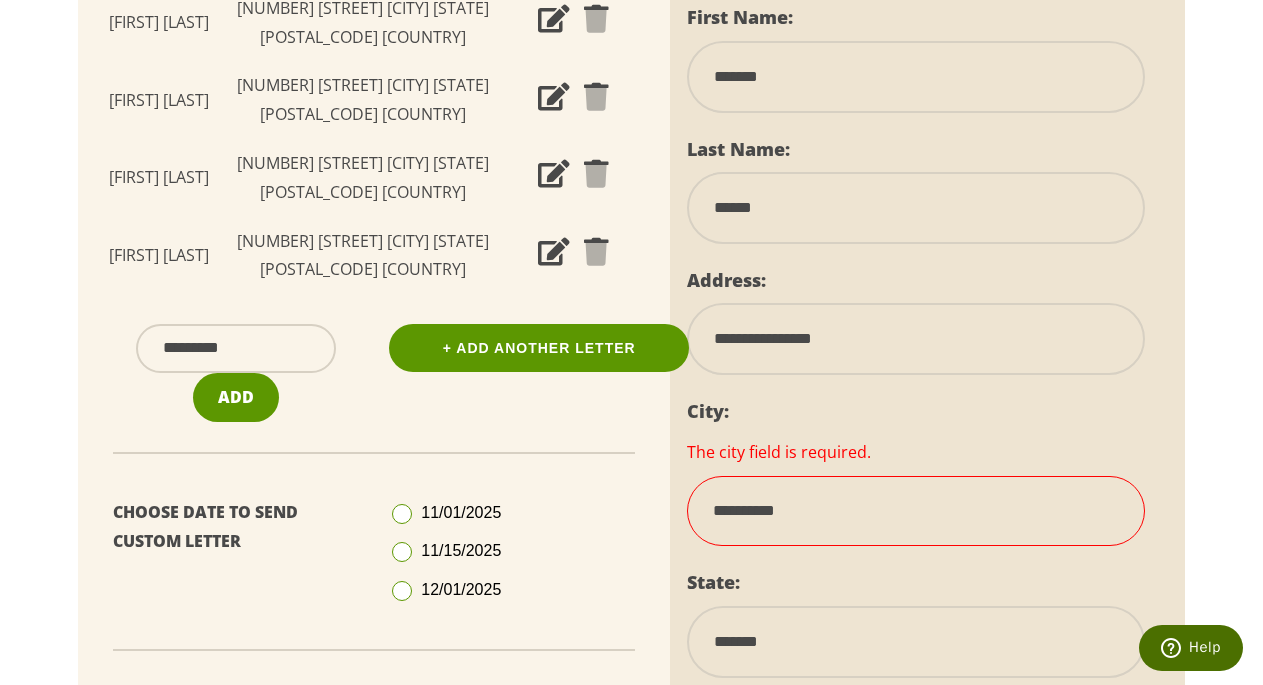 type on "**********" 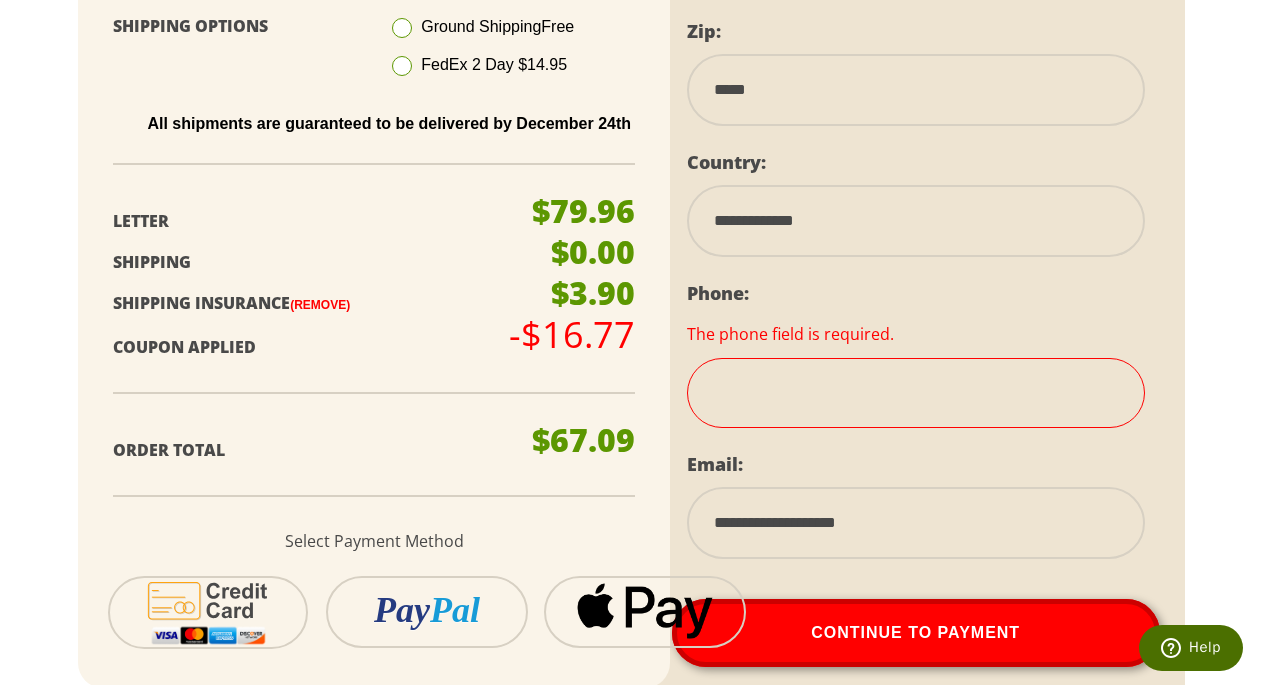 scroll, scrollTop: 1218, scrollLeft: 0, axis: vertical 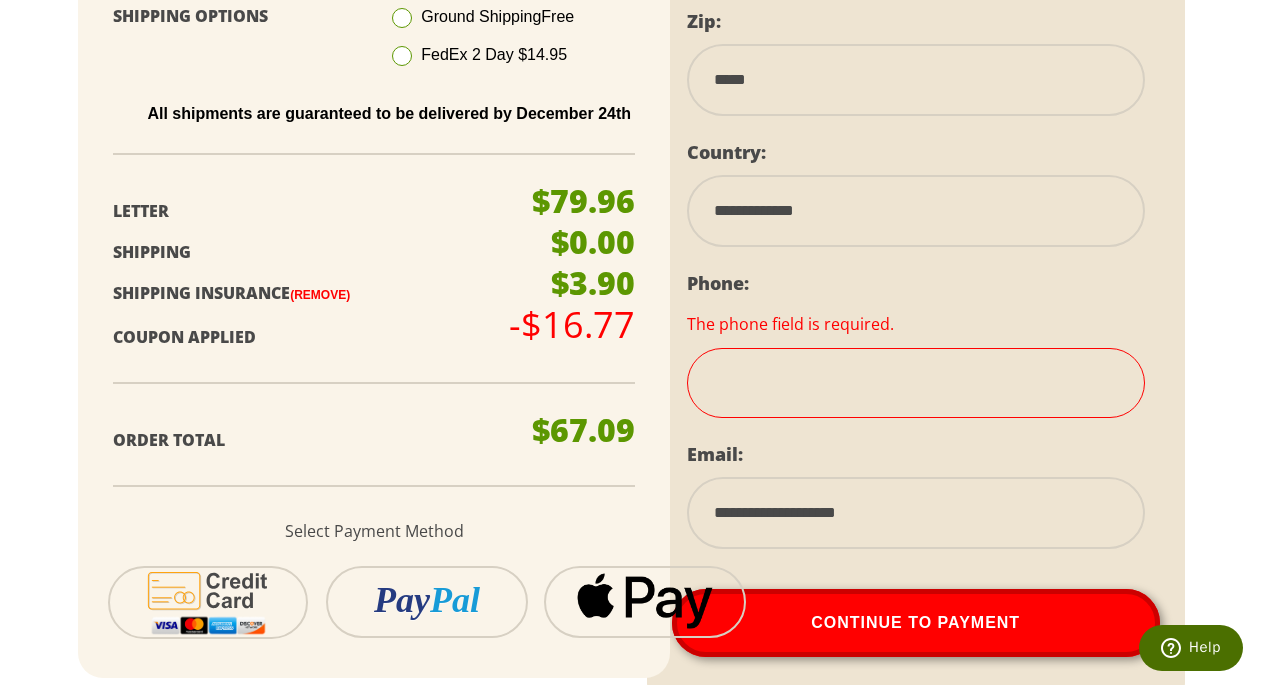 click at bounding box center (916, 383) 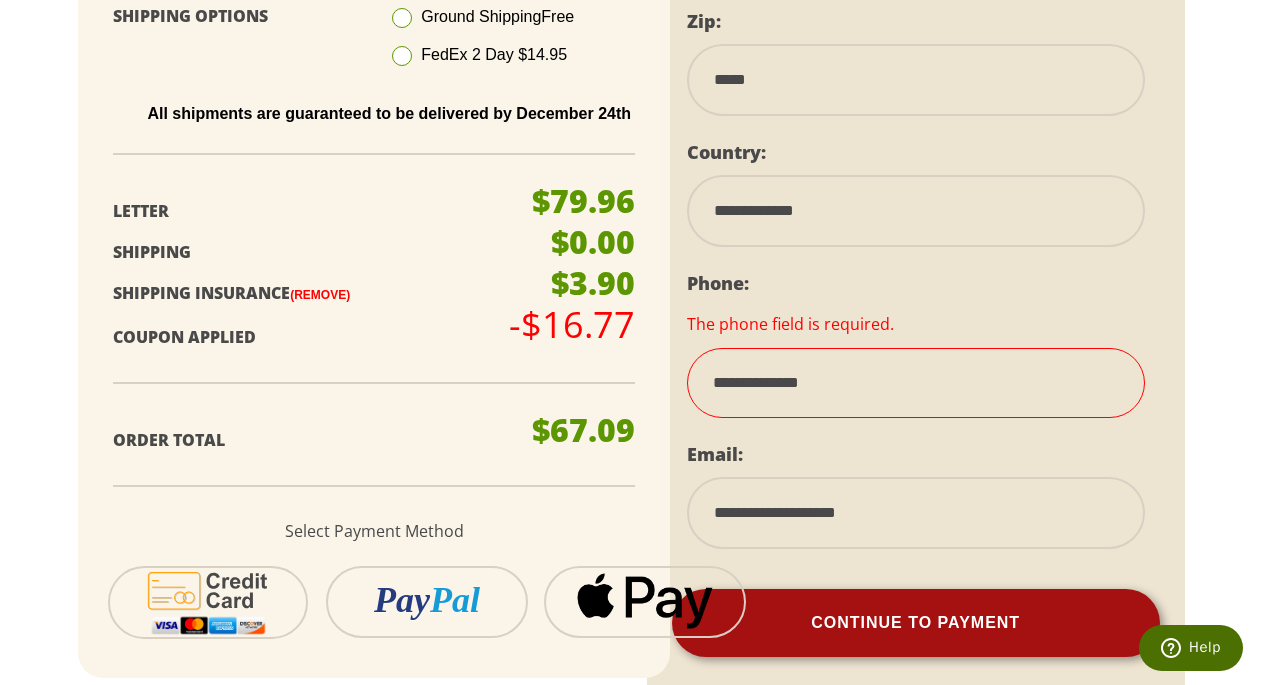 type on "**********" 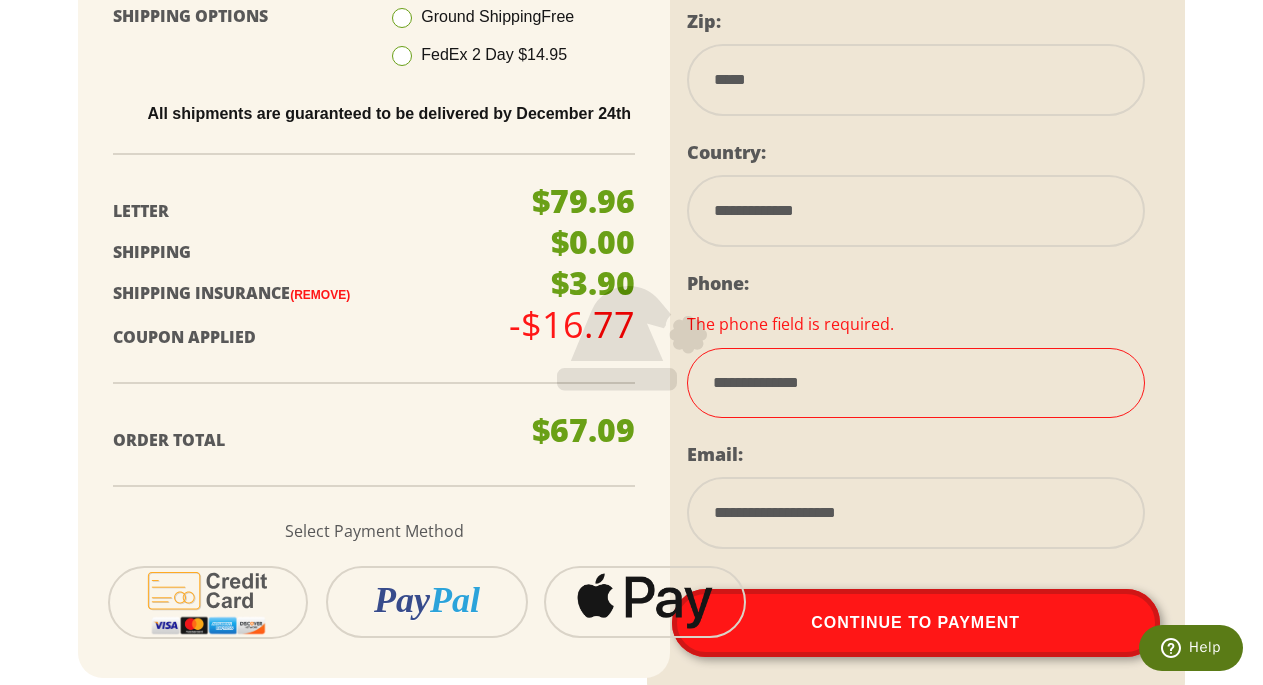 scroll, scrollTop: 525, scrollLeft: 0, axis: vertical 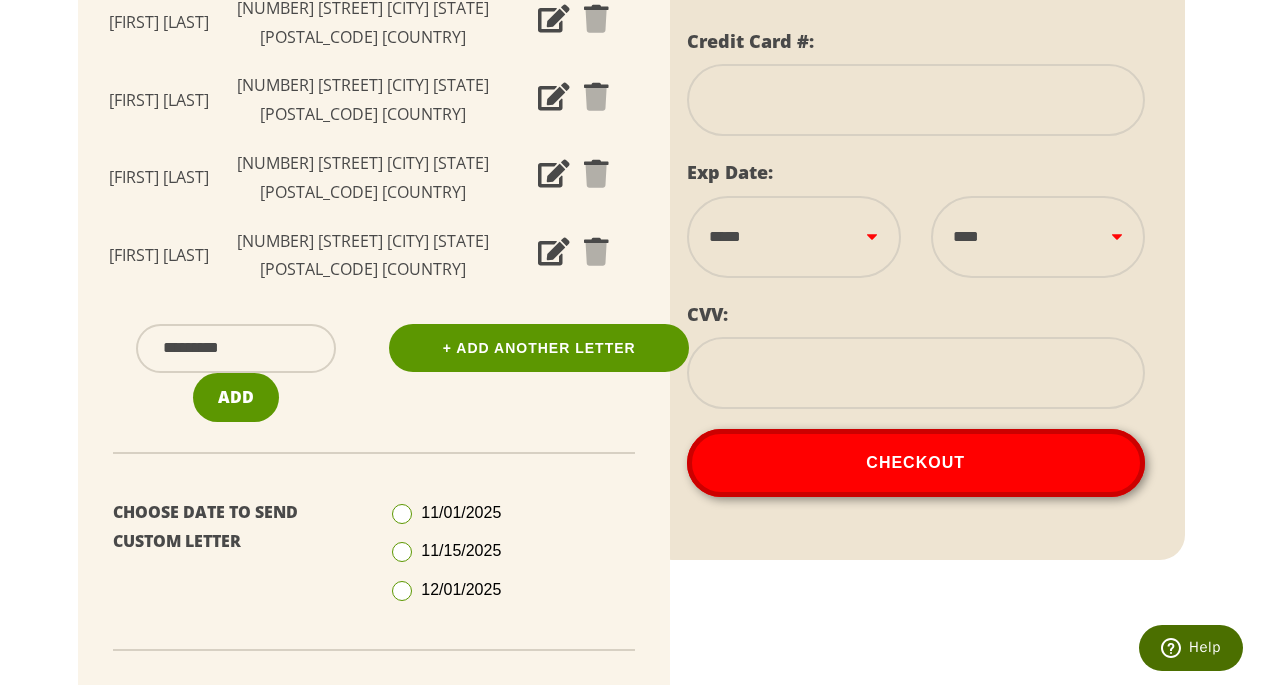 click at bounding box center (916, 100) 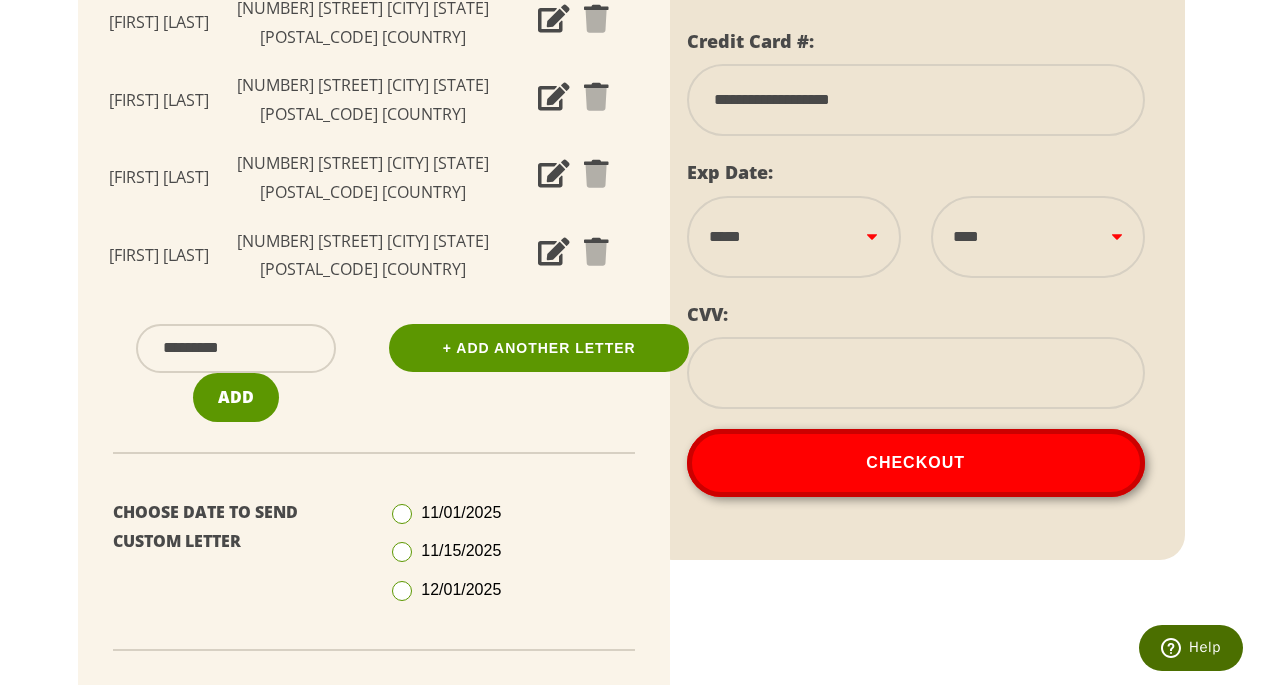 type on "**********" 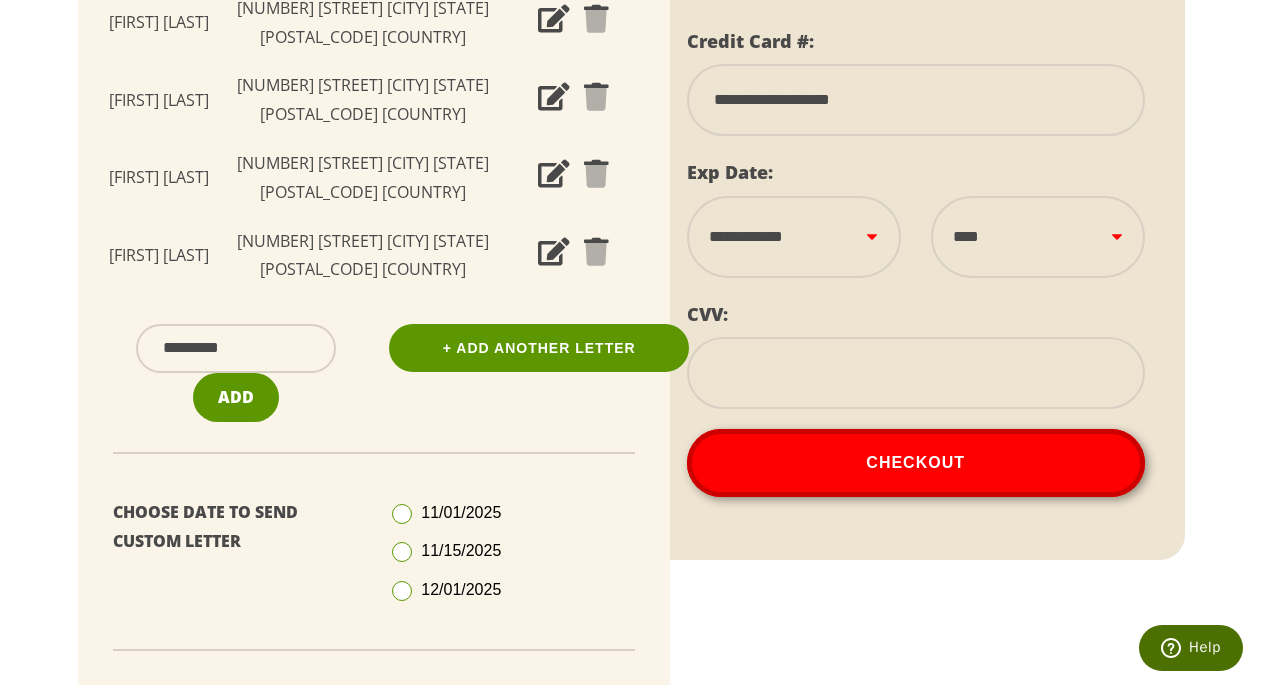select on "****" 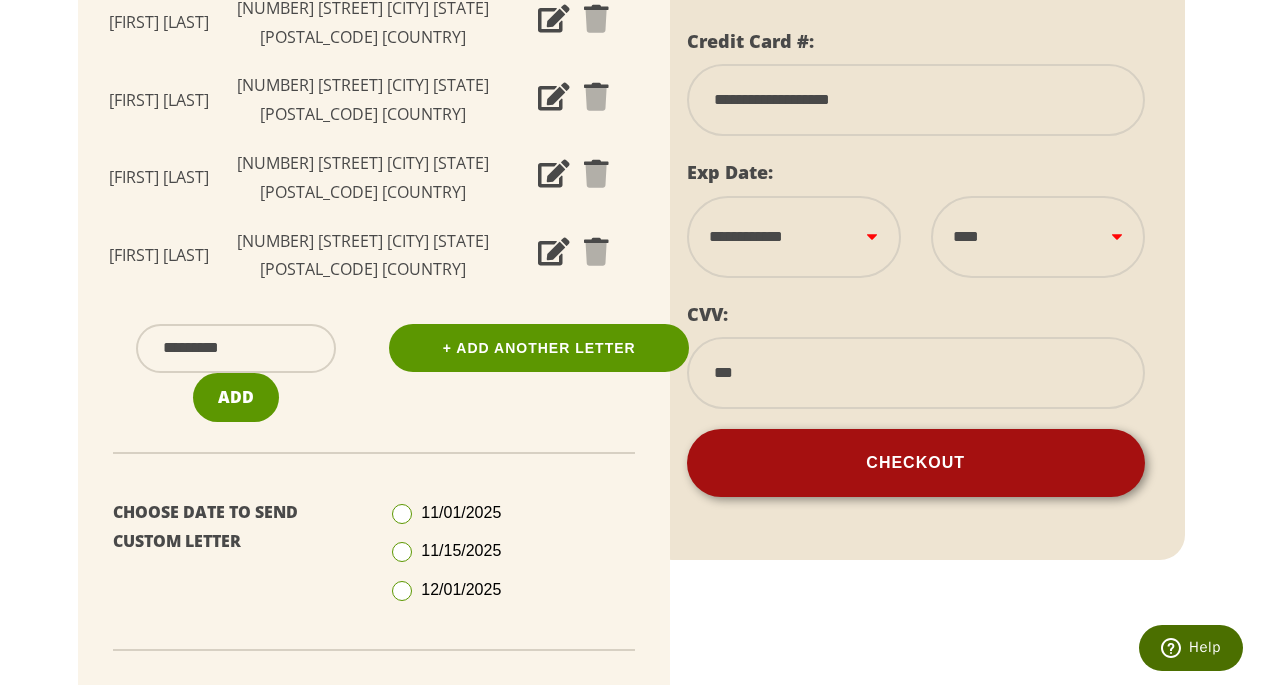 type on "***" 